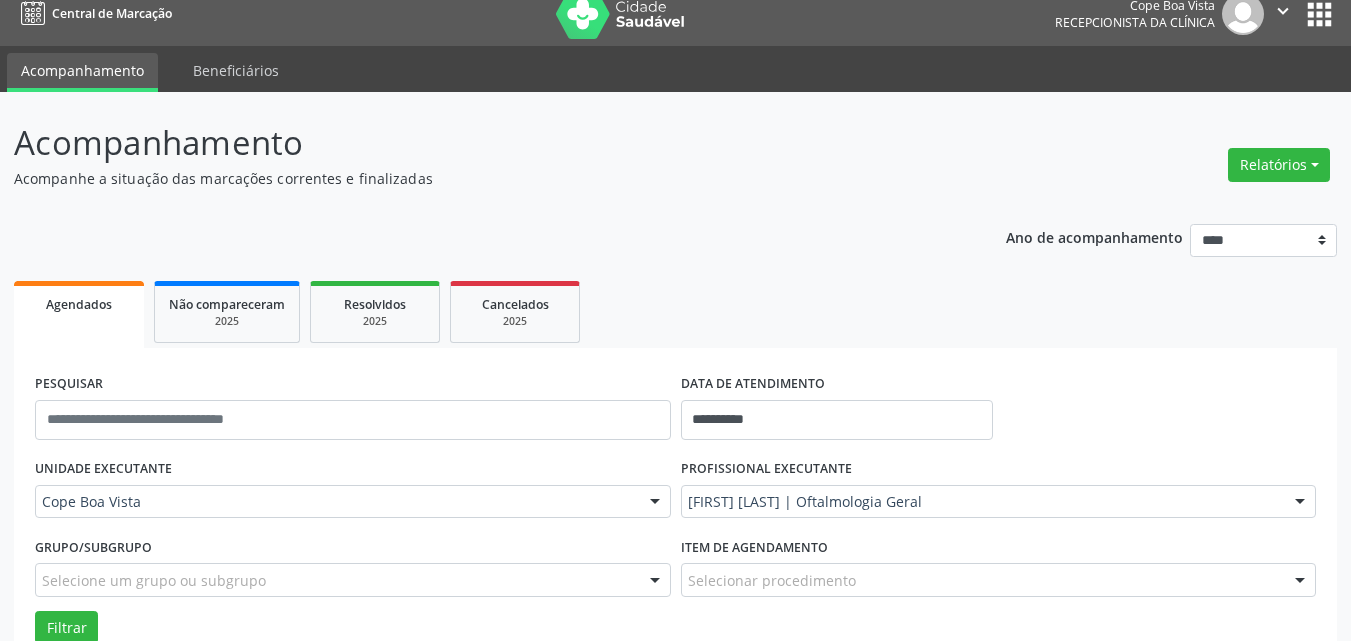 scroll, scrollTop: 0, scrollLeft: 0, axis: both 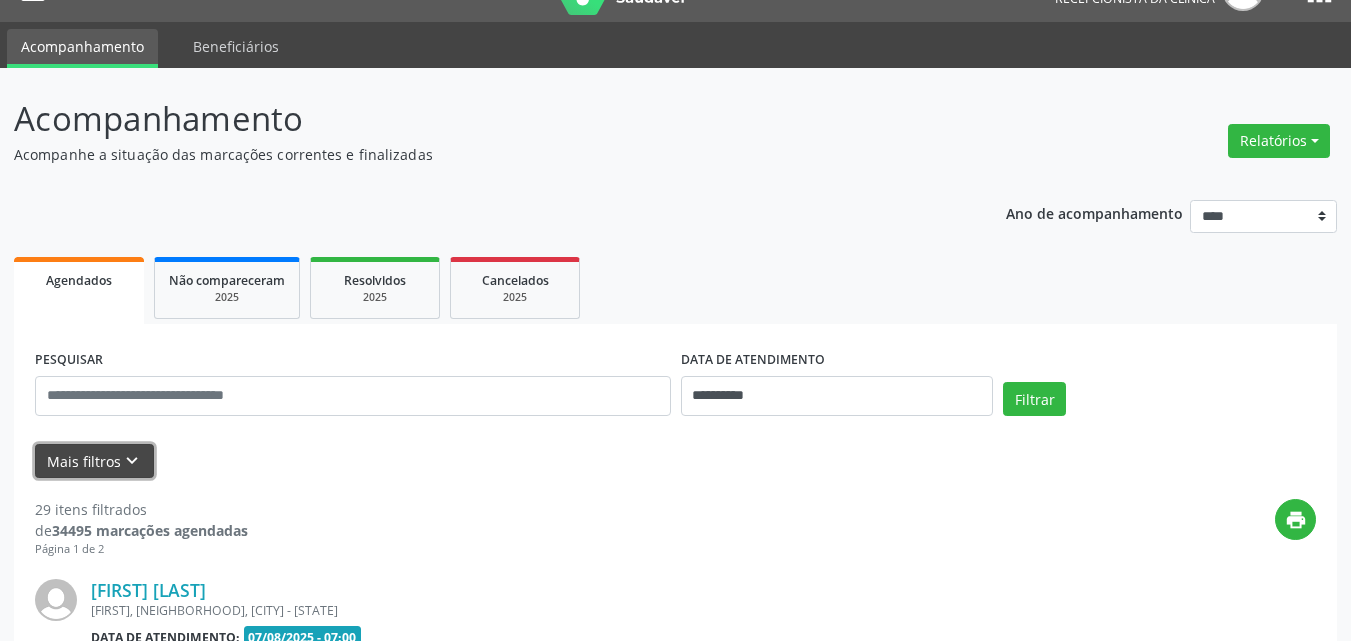 click on "Mais filtros
keyboard_arrow_down" at bounding box center (94, 461) 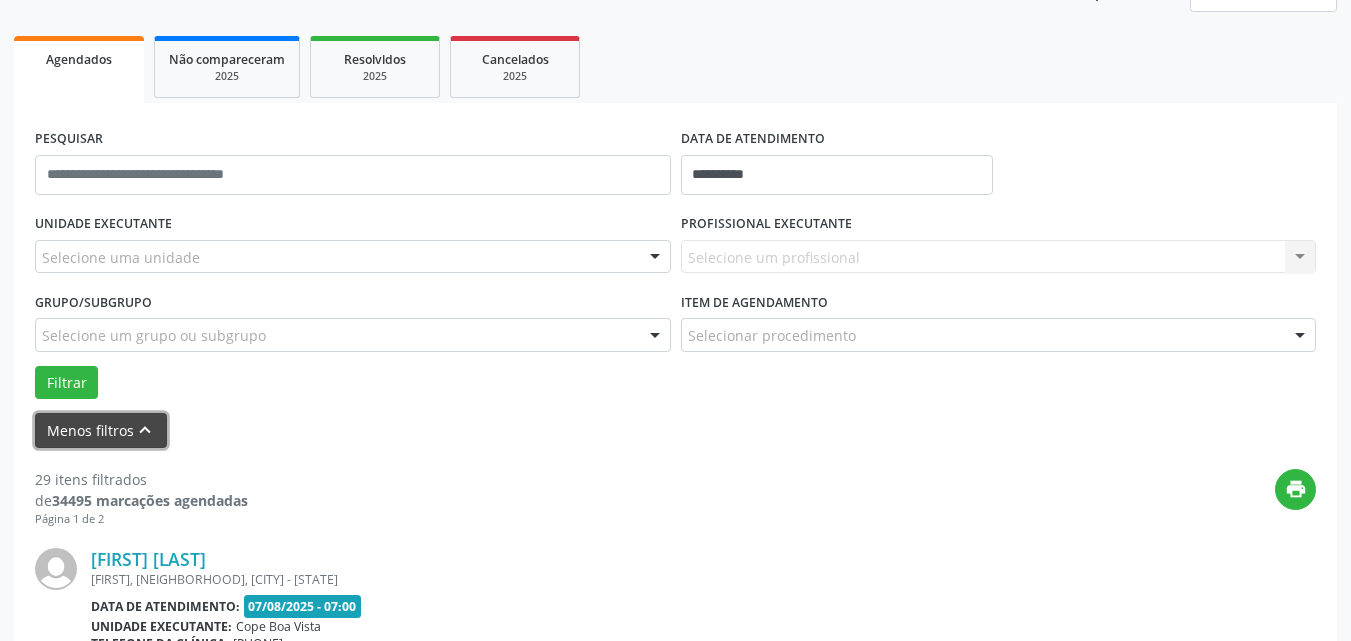 scroll, scrollTop: 242, scrollLeft: 0, axis: vertical 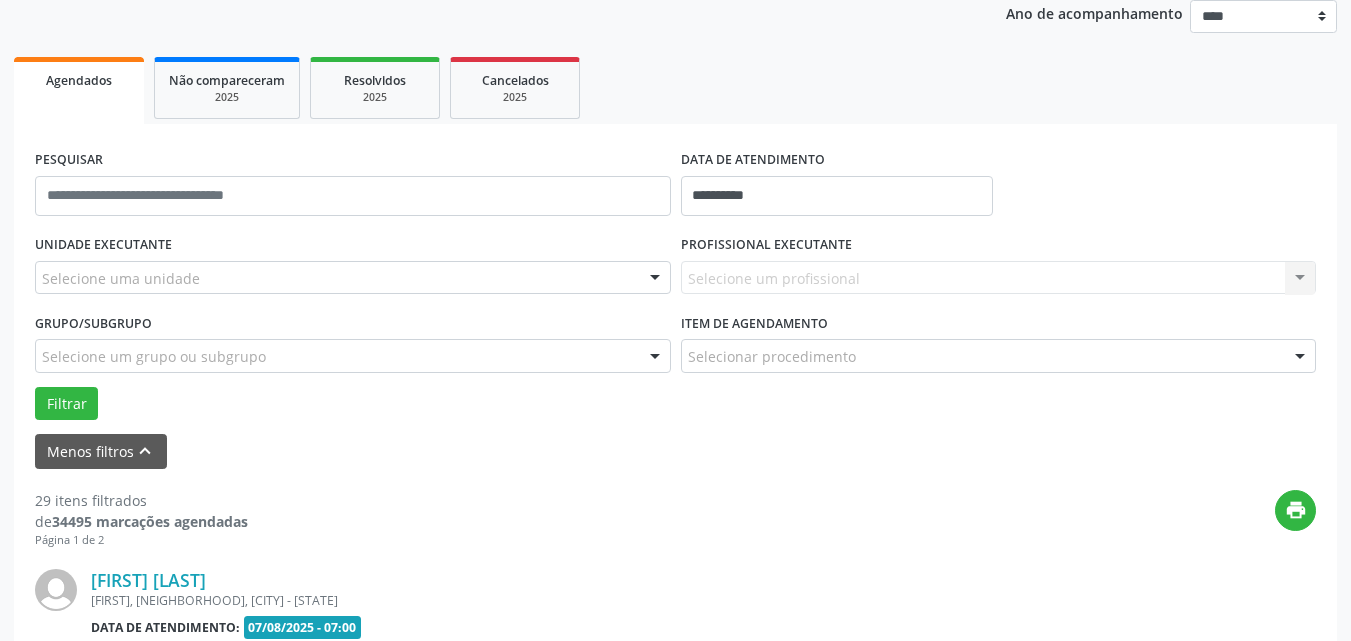click on "Selecione uma unidade" at bounding box center [353, 278] 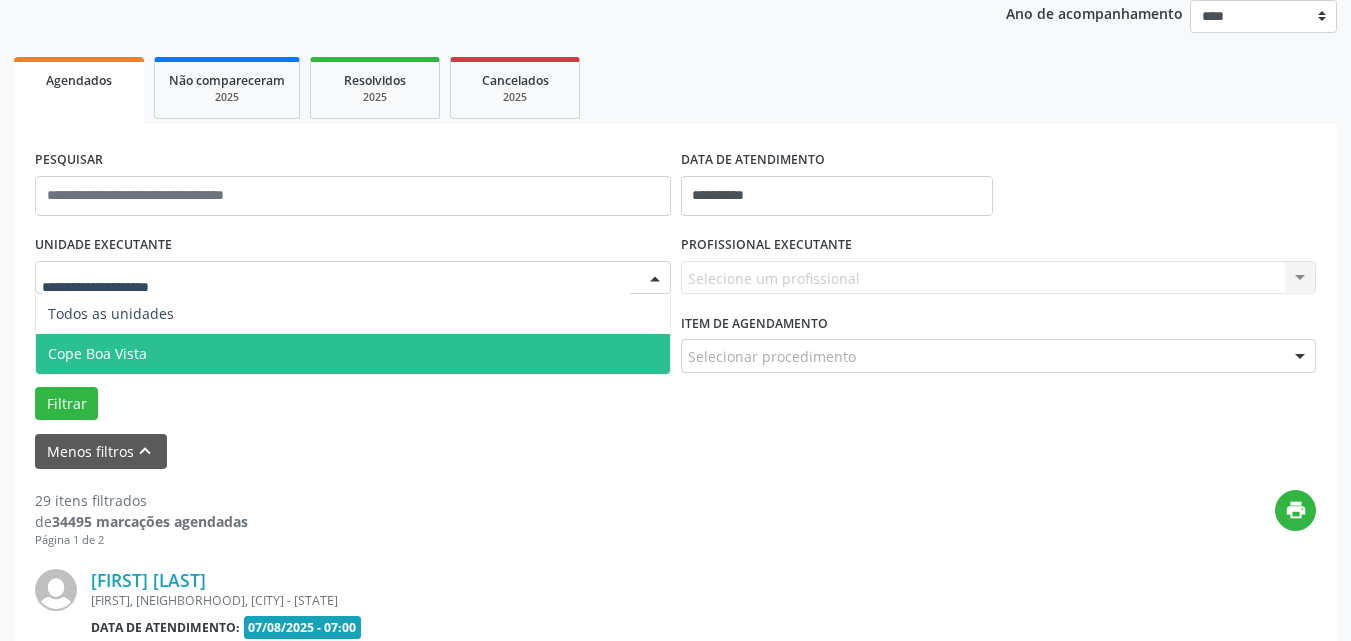 click on "Cope Boa Vista" at bounding box center [97, 353] 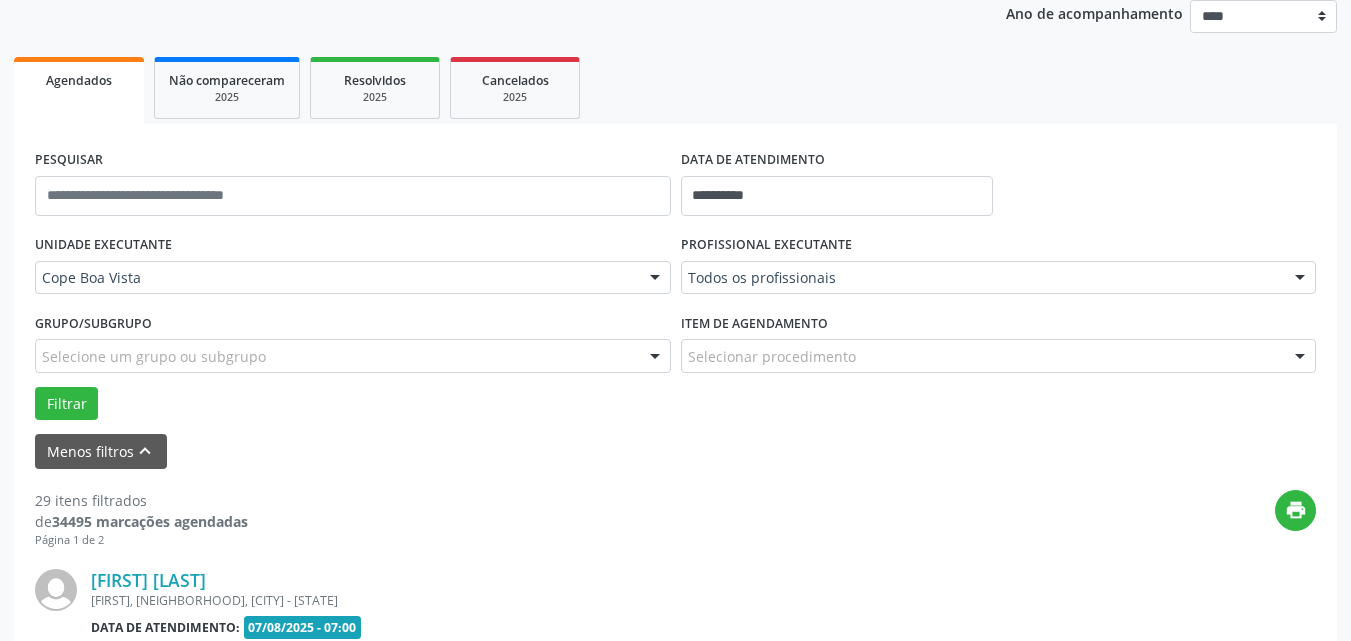 click on "PROFISSIONAL EXECUTANTE
Todos os profissionais         Todos os profissionais   [FIRST] [LAST]   [FIRST] [LAST] | Otorrino Geral   [FIRST] [LAST] | Oftalmologia Geral e Glaucoma   [FIRST] [LAST] | Oftalmologia Geral   [FIRST] [LAST]   [FIRST] [LAST]   [FIRST] [LAST] | Mao   [FIRST] [LAST]   [FIRST] [LAST]   [FIRST] [LAST]   [FIRST] [LAST] | Otorrino Geral   [FIRST] [LAST] | Oftalmologia Geral   [FIRST] [LAST]   [FIRST] [LAST] | Oftalmologia Geral   [FIRST] [LAST] | Oftalmologia Apenas Retina   [FIRST] [LAST] | Oftalmologia Geral   [FIRST] [LAST] | Coluna   [FIRST] [LAST]   [FIRST] [LAST]   Inativo - [FIRST] [LAST]   Inativo - [FIRST] [LAST]   Inativo - [FIRST] [LAST]   Inativo - [FIRST] [LAST]   Inativo - [FIRST] [LAST]" at bounding box center [999, 269] 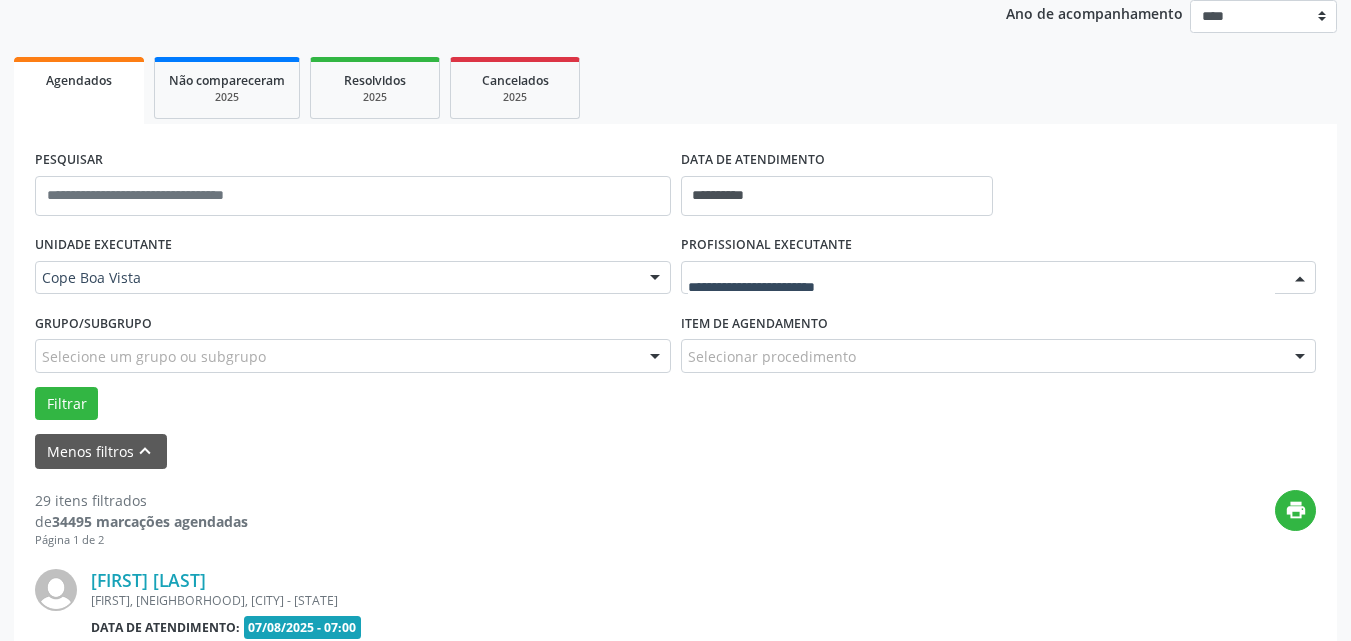 click at bounding box center [999, 278] 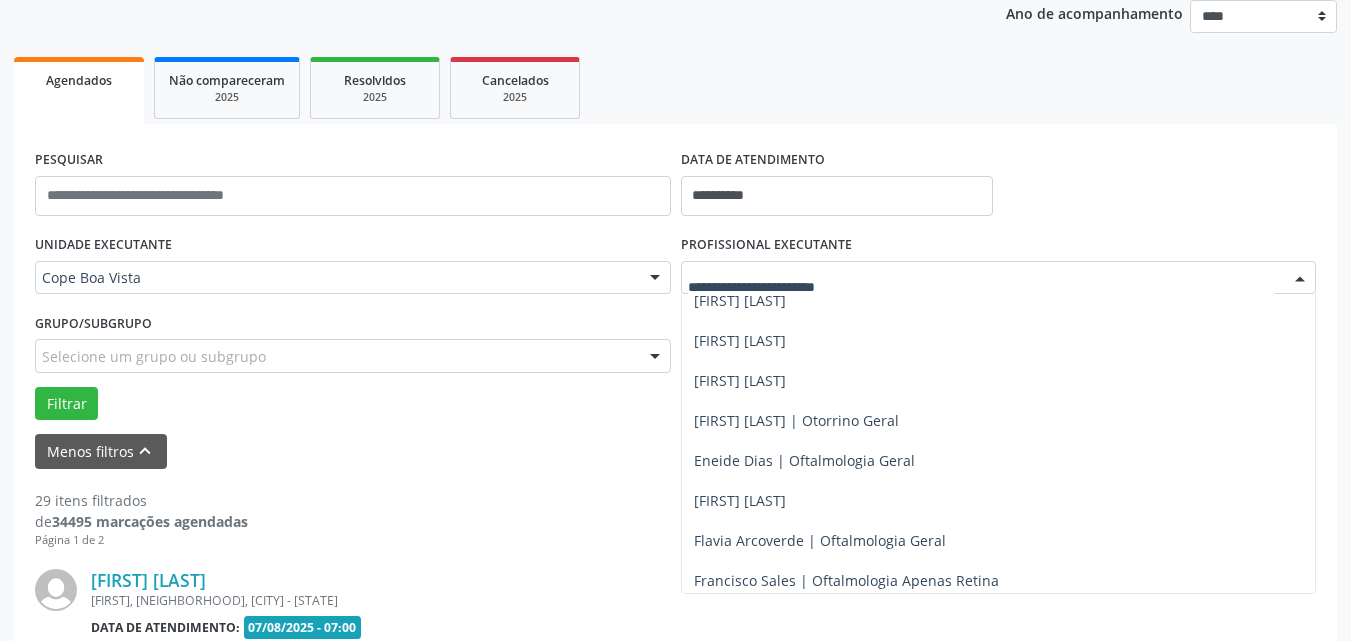 scroll, scrollTop: 500, scrollLeft: 0, axis: vertical 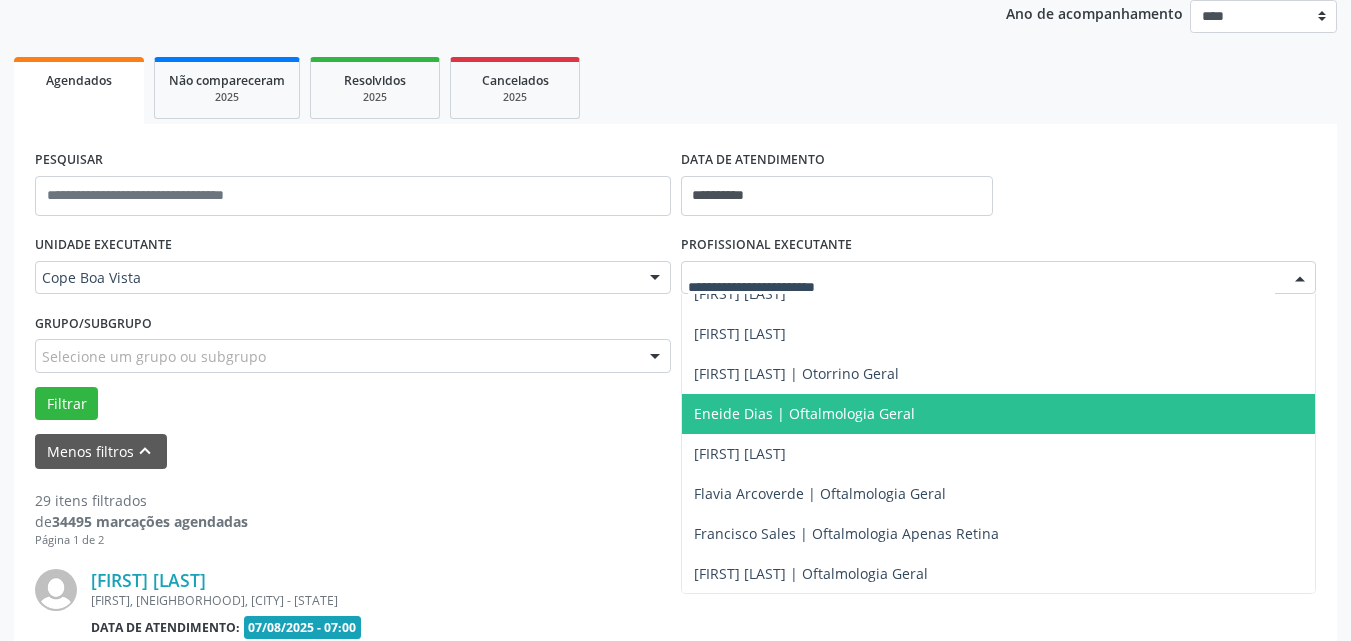 click on "[FIRST] [LAST] | Otorrino Geral" at bounding box center (999, 374) 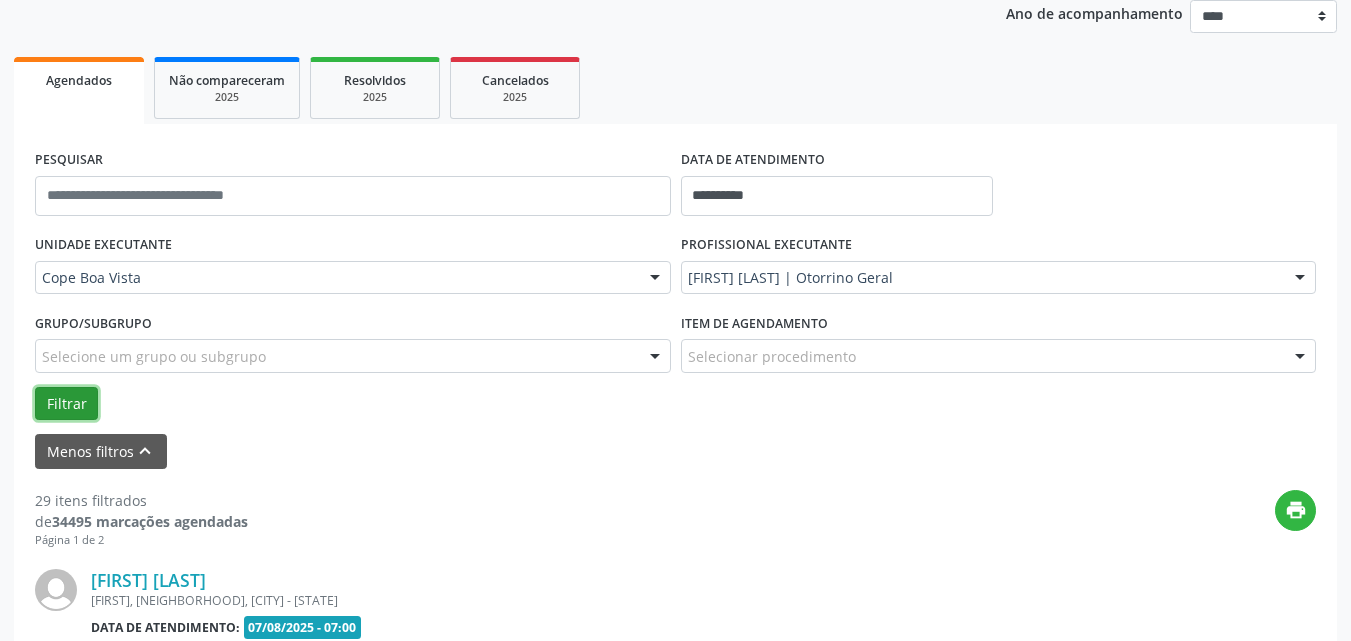 click on "Filtrar" at bounding box center [66, 404] 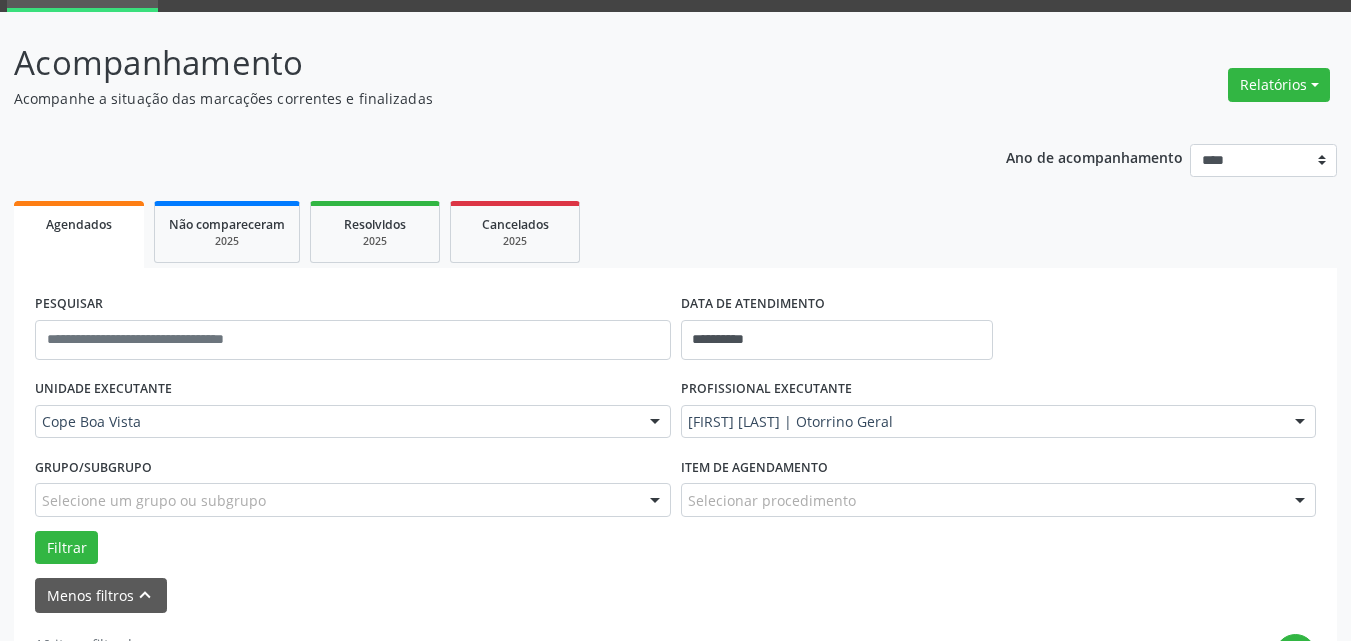 scroll, scrollTop: 0, scrollLeft: 0, axis: both 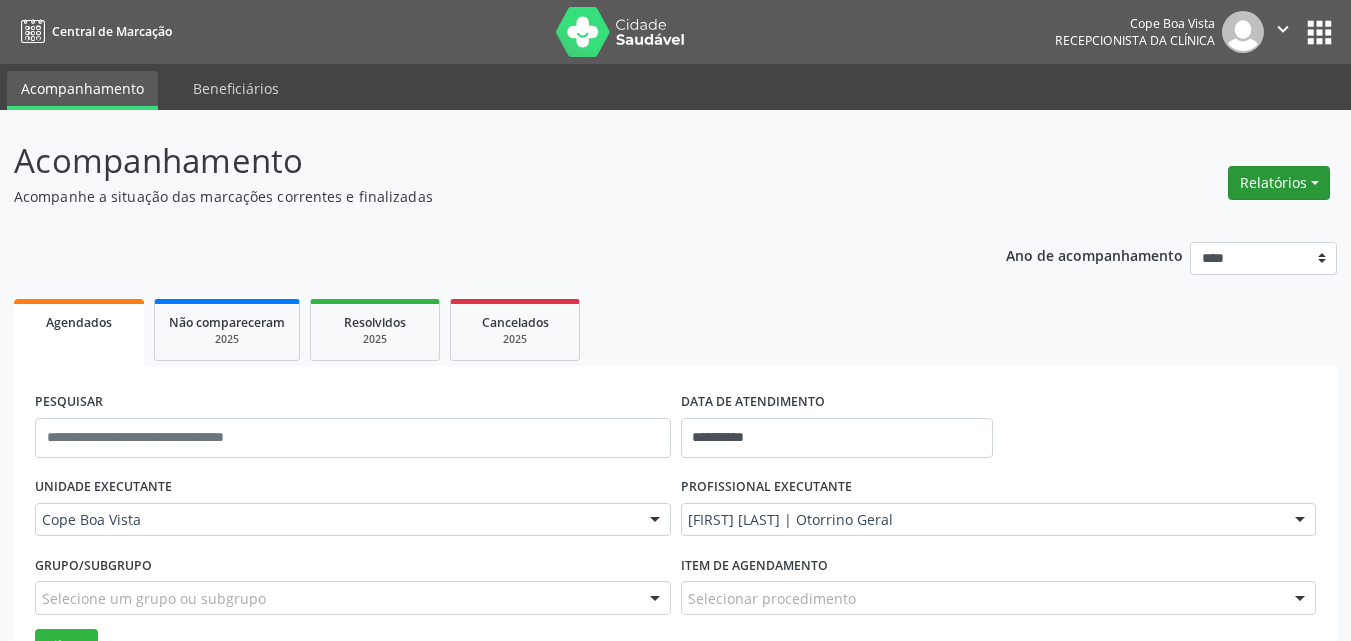 click on "Relatórios" at bounding box center (1279, 183) 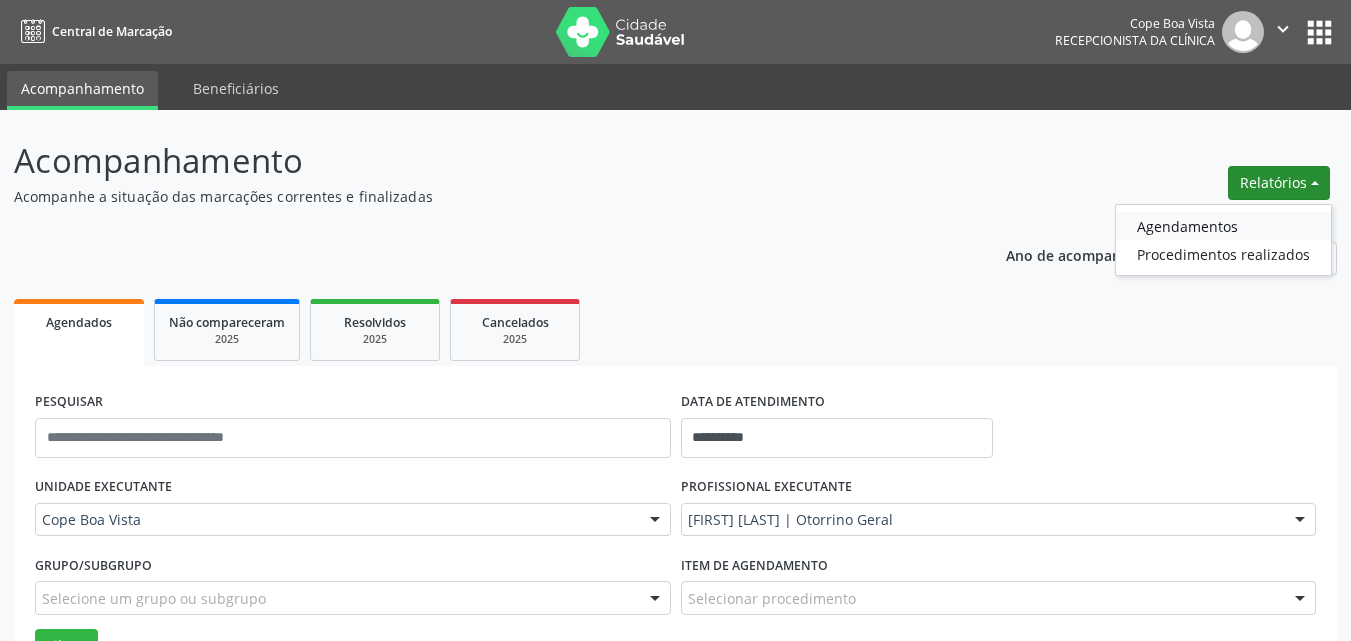 click on "Agendamentos" at bounding box center [1223, 226] 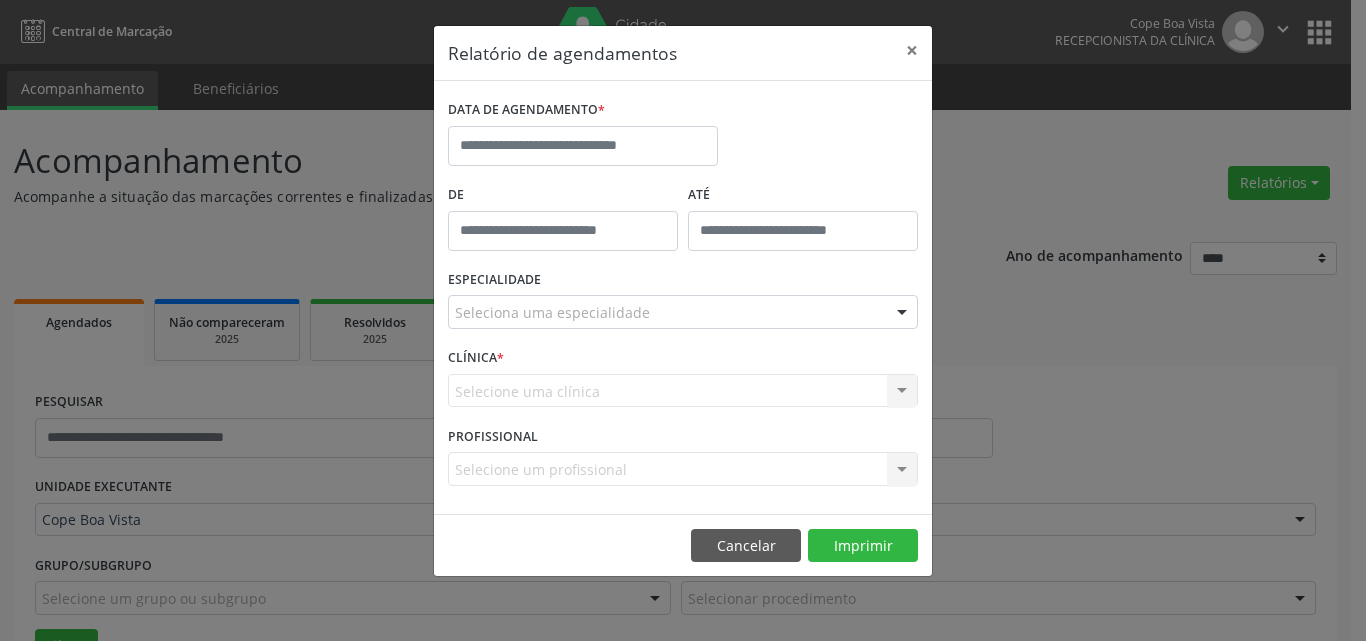 drag, startPoint x: 486, startPoint y: 123, endPoint x: 487, endPoint y: 137, distance: 14.035668 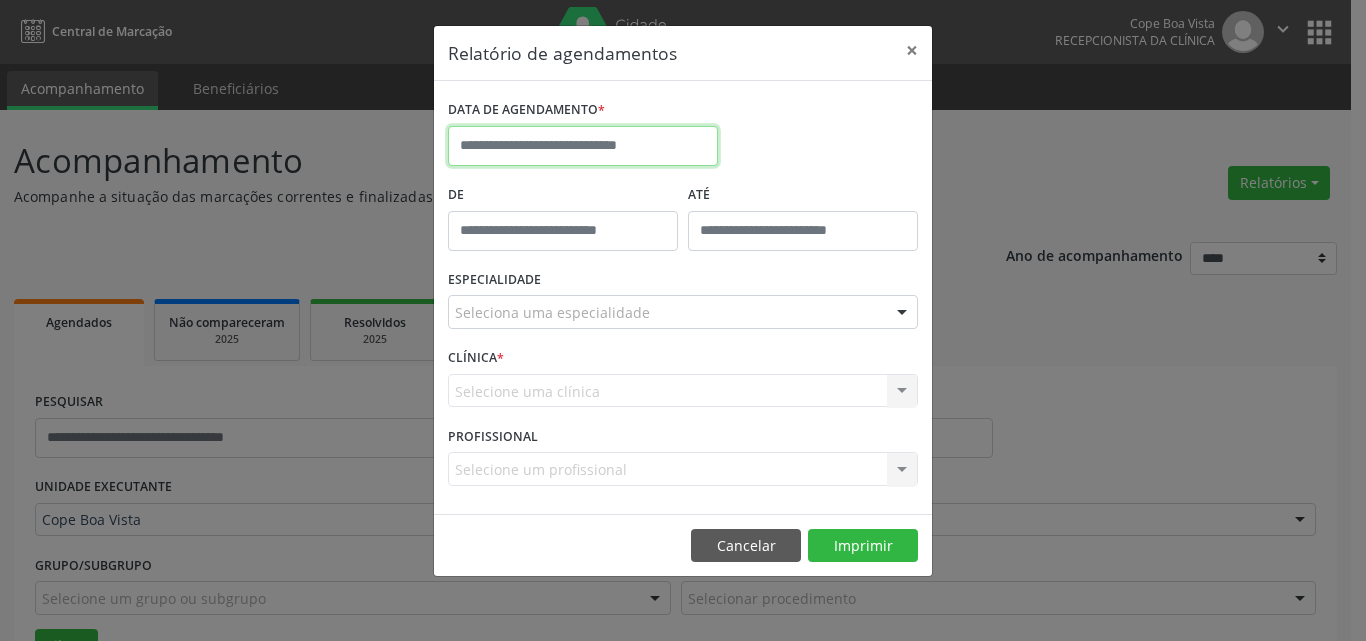 click at bounding box center (583, 146) 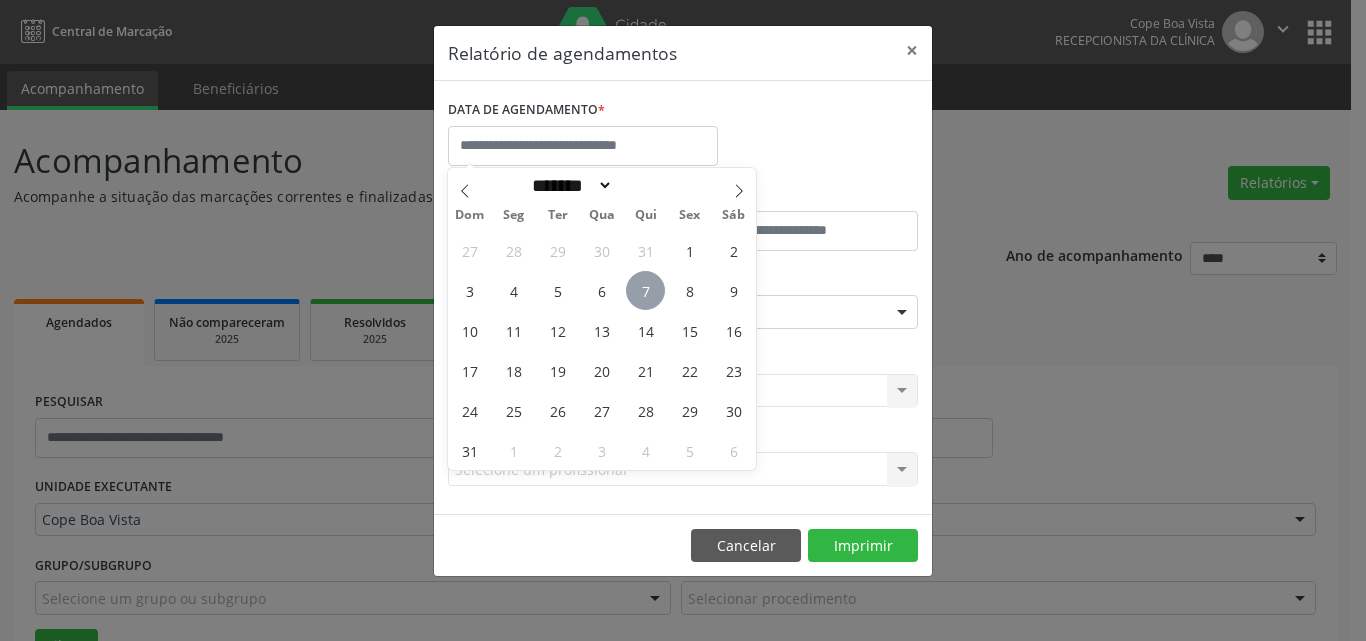 click on "7" at bounding box center (645, 290) 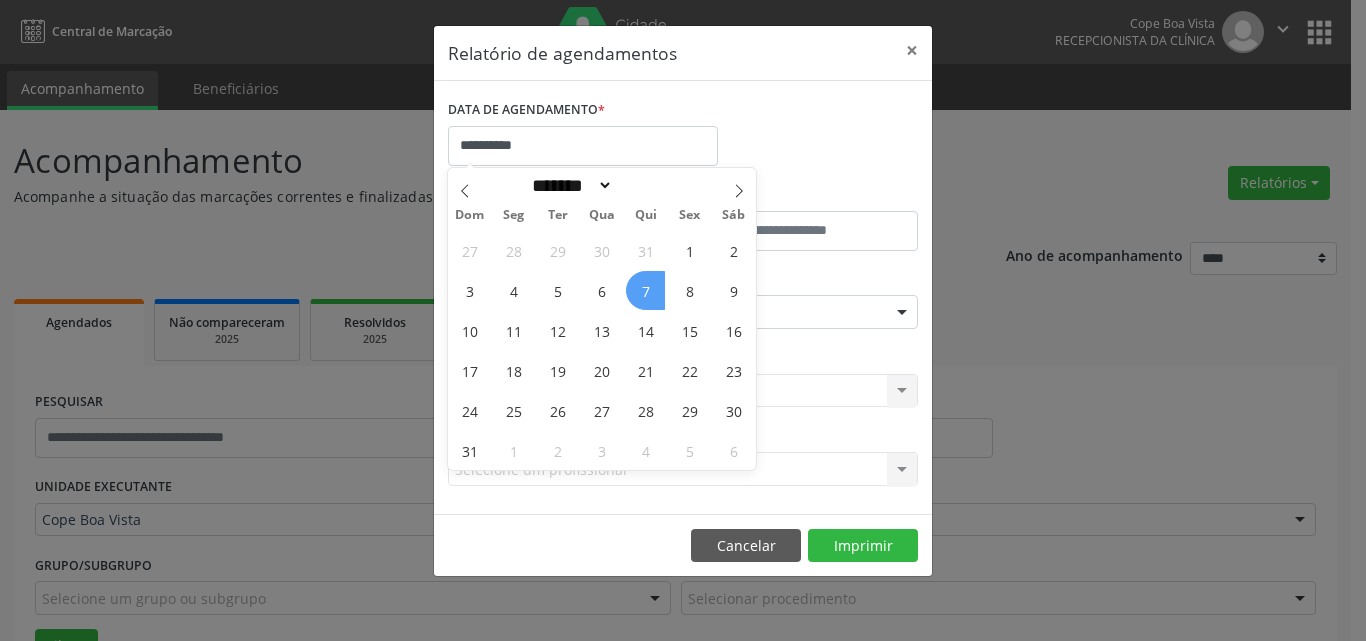 click on "7" at bounding box center [645, 290] 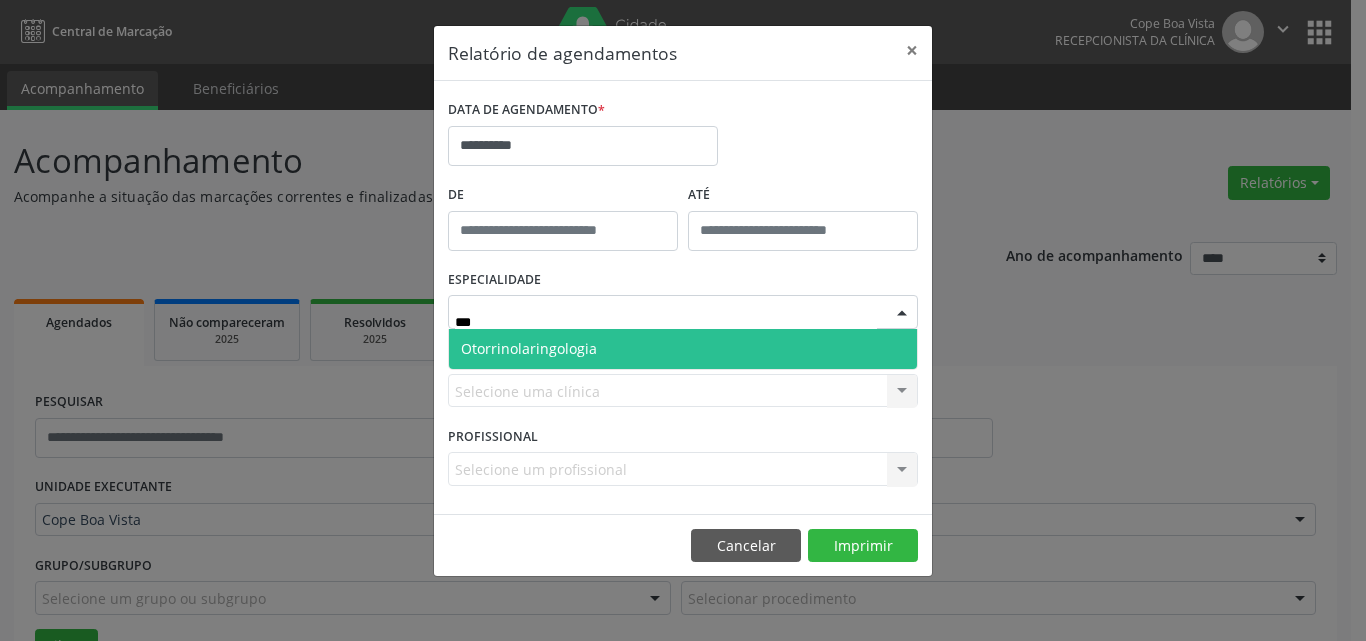 click on "Otorrinolaringologia" at bounding box center (529, 348) 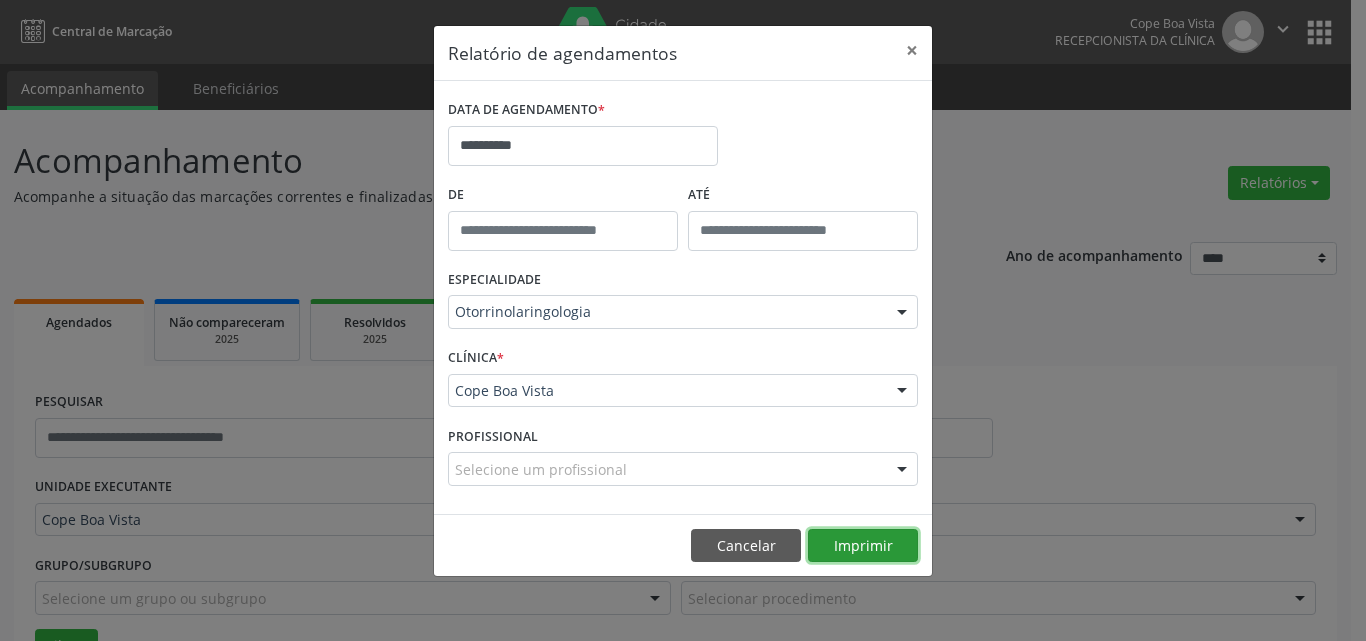 click on "Imprimir" at bounding box center (863, 546) 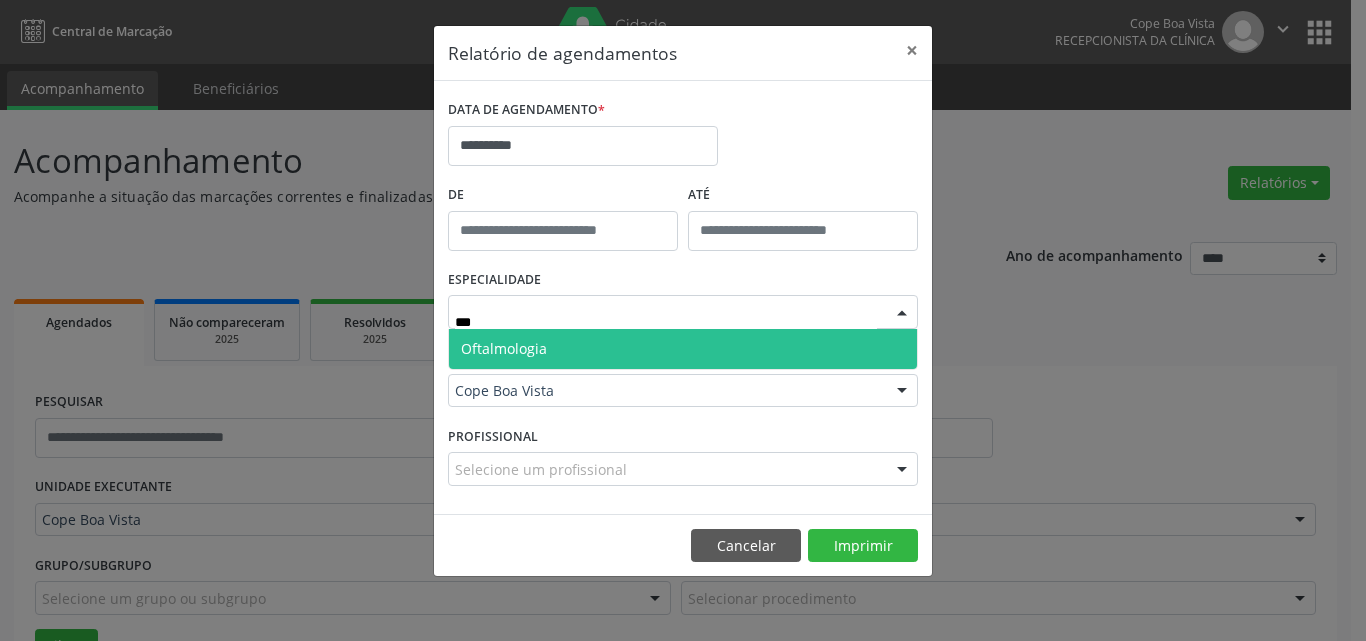 type on "****" 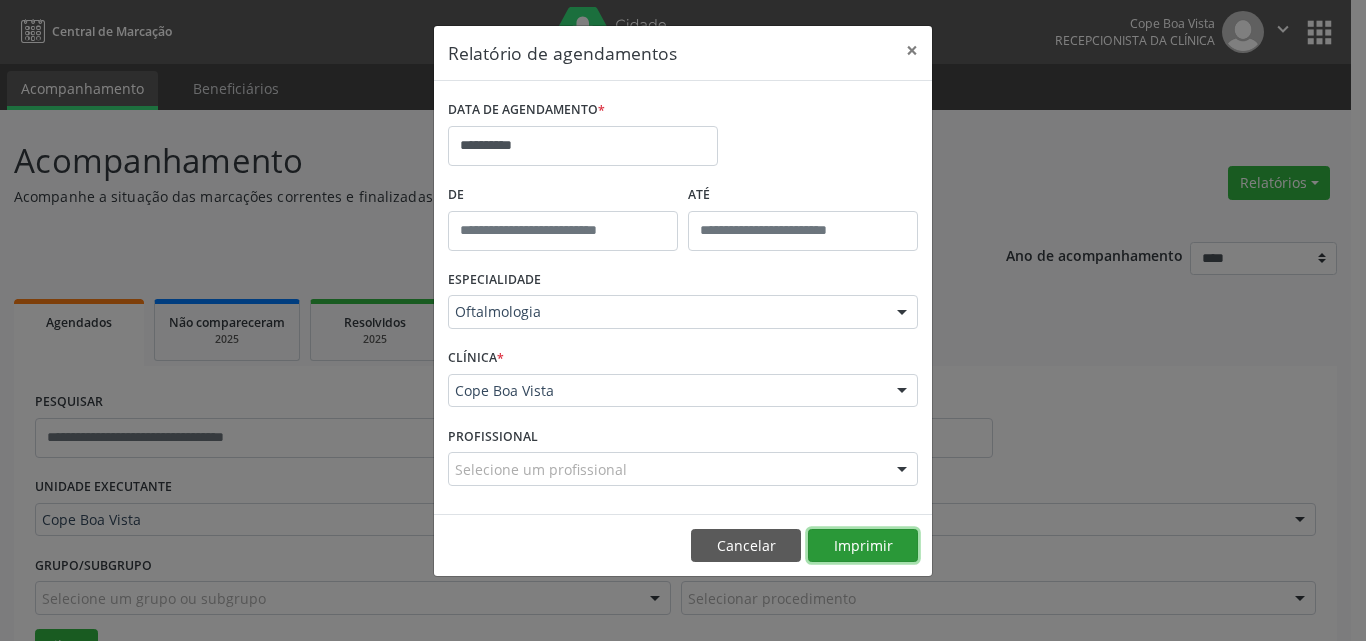 click on "Imprimir" at bounding box center [863, 546] 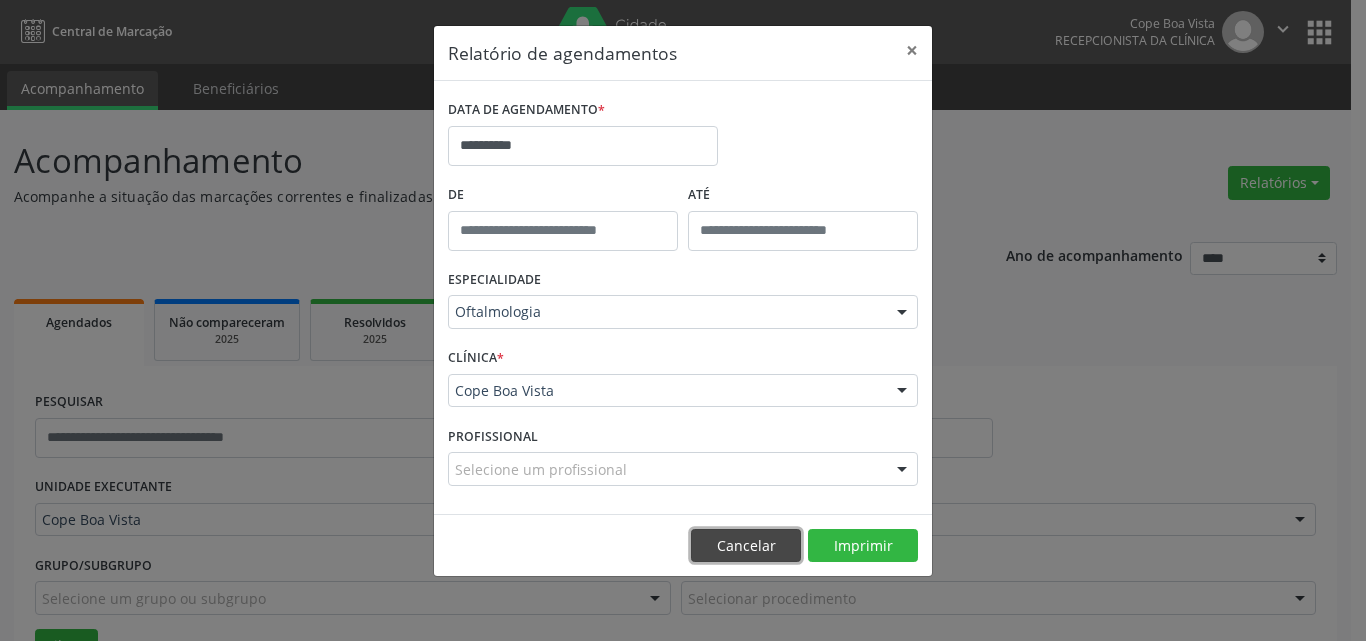 click on "Cancelar" at bounding box center [746, 546] 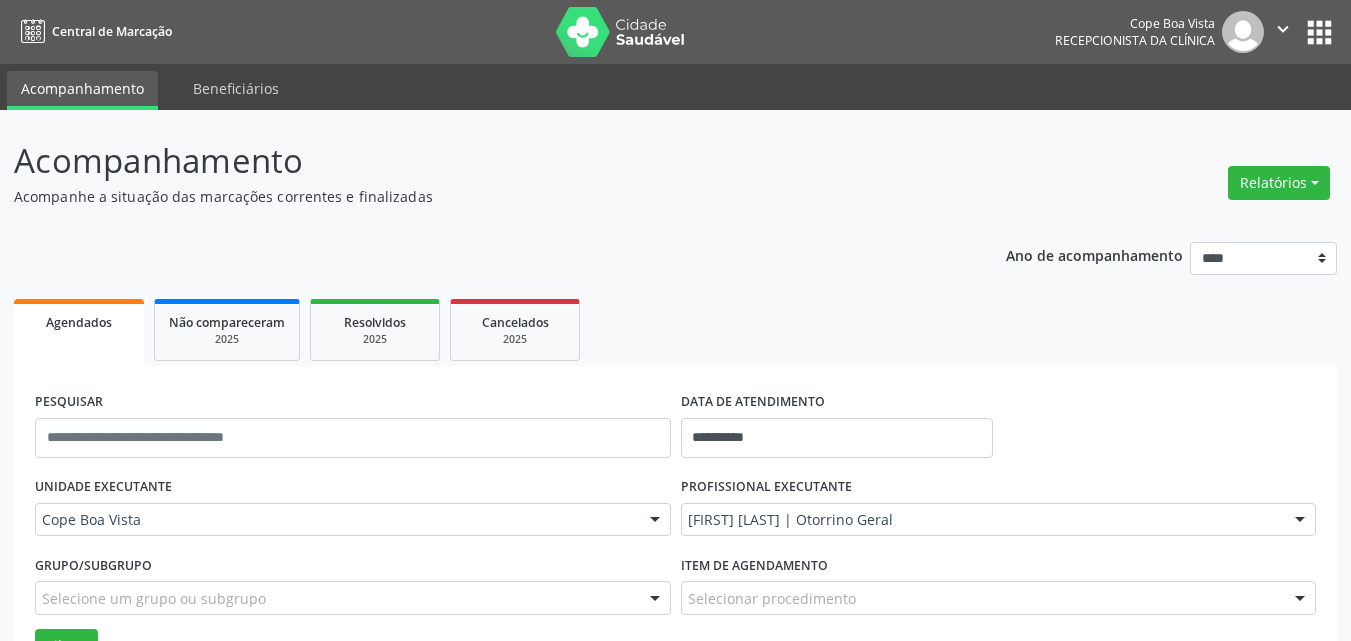 click on "Agendados   Não compareceram
2025
Resolvidos
2025
Cancelados
2025" at bounding box center [675, 330] 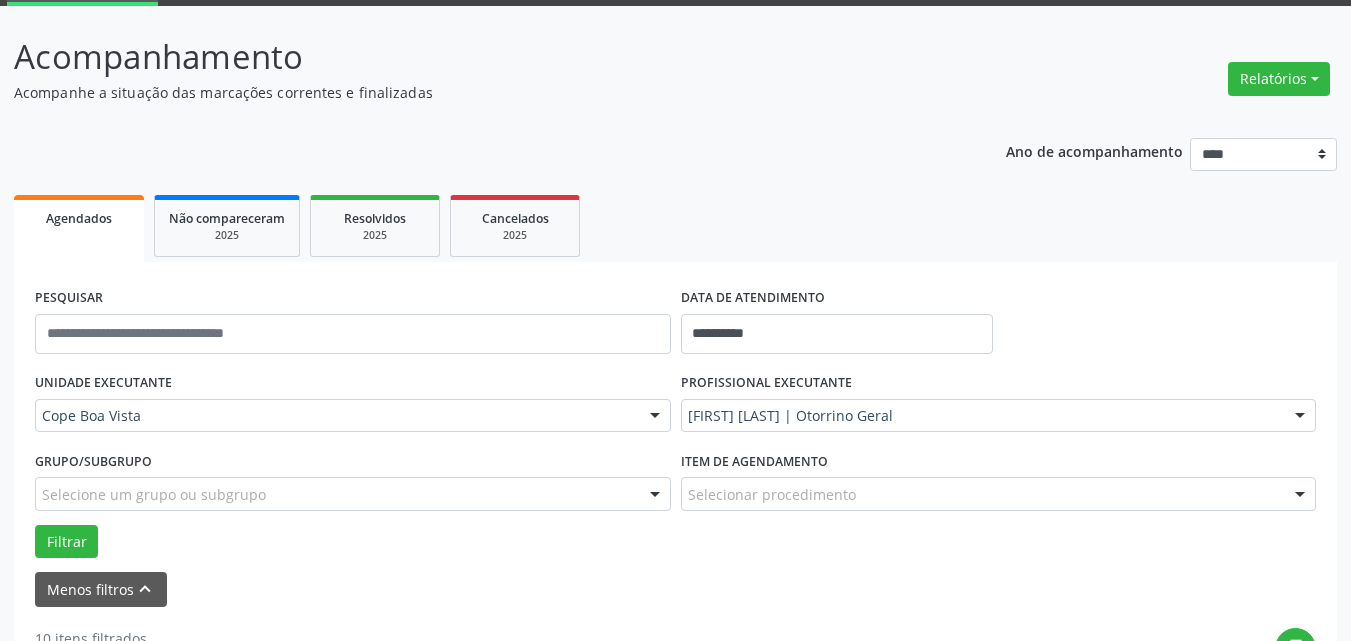 scroll, scrollTop: 200, scrollLeft: 0, axis: vertical 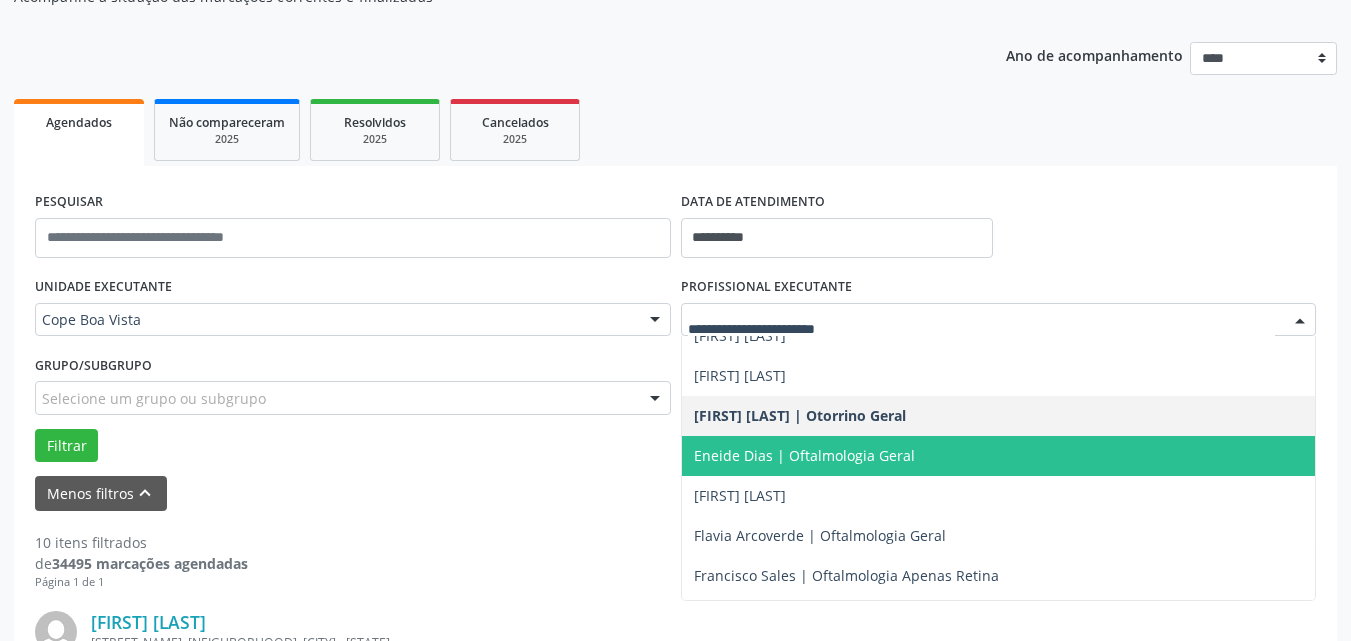 drag, startPoint x: 756, startPoint y: 451, endPoint x: 647, endPoint y: 452, distance: 109.004585 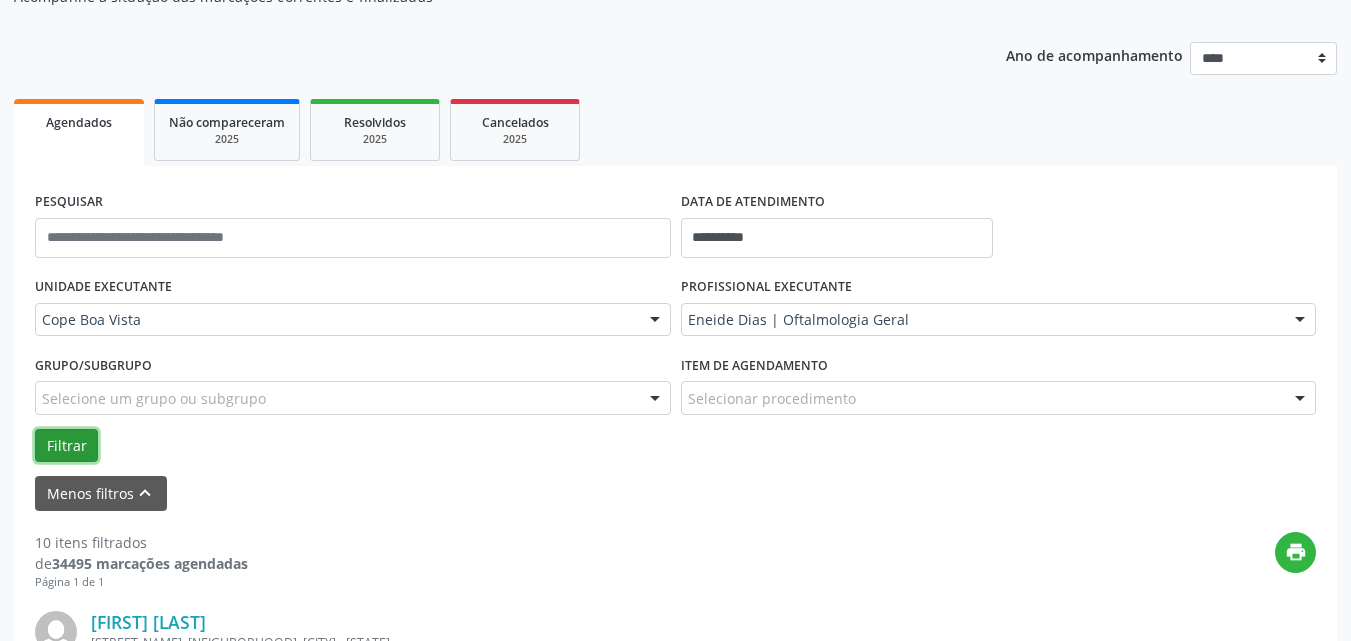 click on "Filtrar" at bounding box center [66, 446] 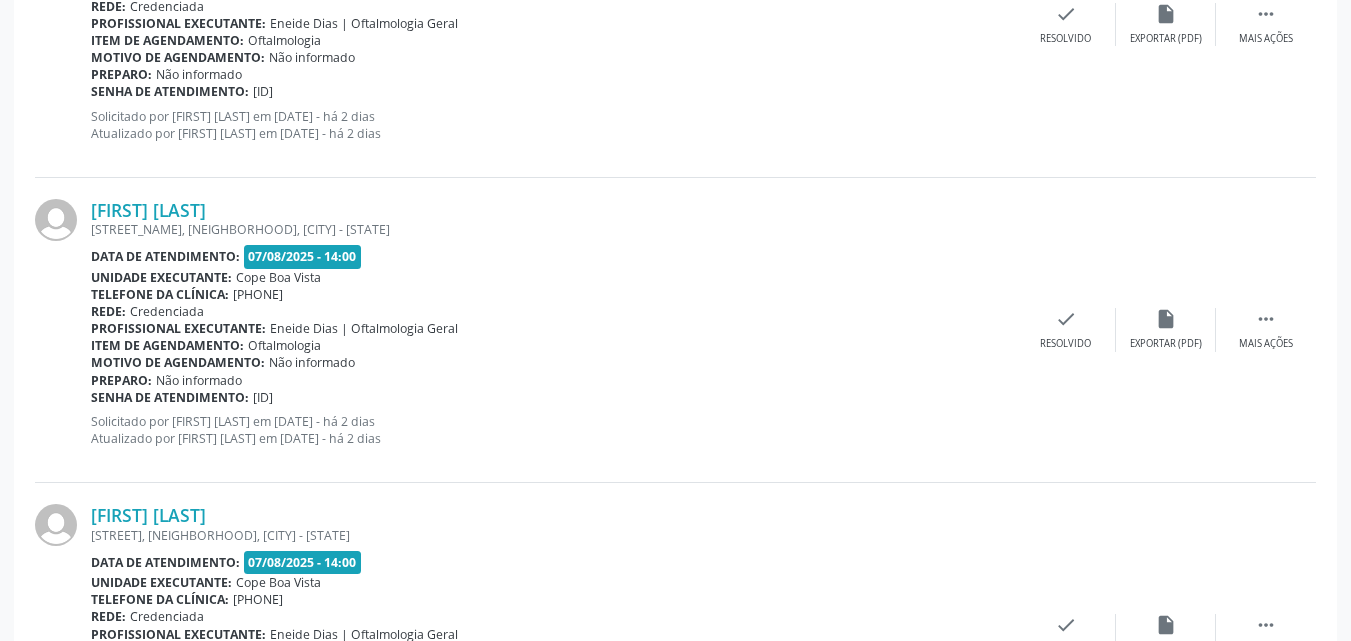 scroll, scrollTop: 2332, scrollLeft: 0, axis: vertical 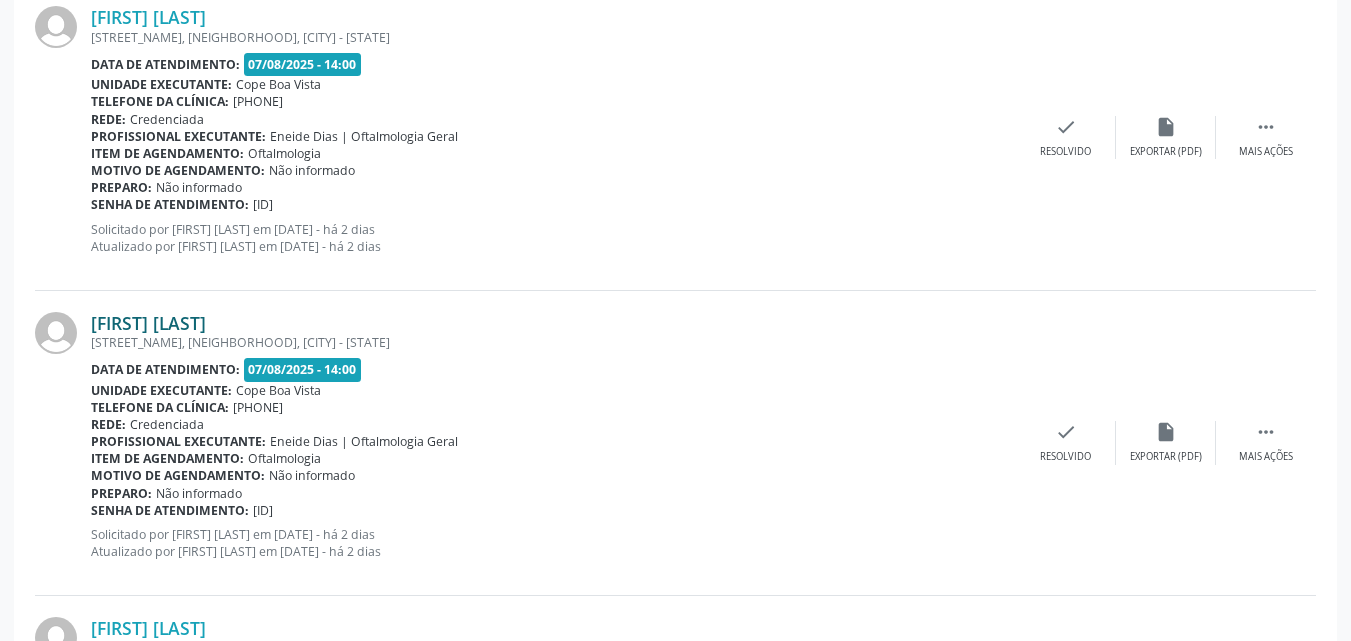 click on "[FIRST] [LAST]" at bounding box center (148, 323) 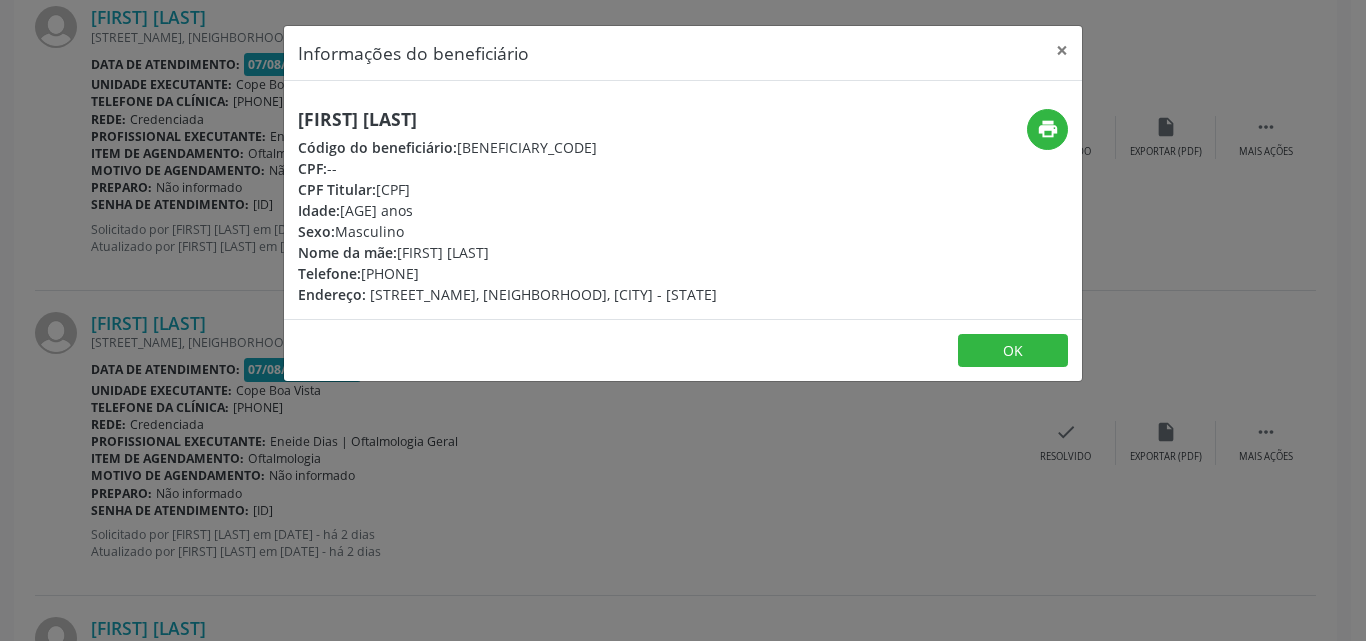 copy on "[CPF]" 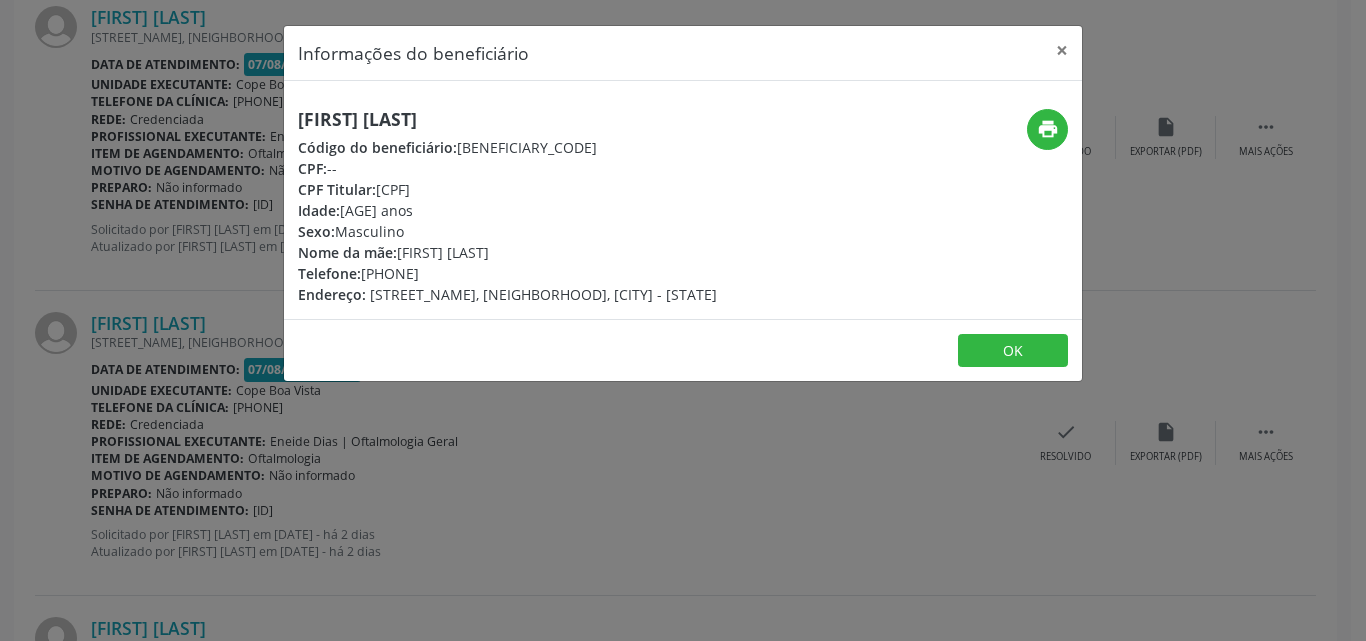 click on "Informações do beneficiário ×
[FIRST] [LAST]
Código do beneficiário:
[NUMBER]
CPF:
--
CPF Titular:
[CPF]
Idade:
[AGE] anos
Sexo:
[GENDER]
Nome da mãe:
[FIRST] [LAST]
Telefone:
[PHONE]
Endereço:
[STREET], [NEIGHBORHOOD], [CITY], [STATE]
print OK" at bounding box center (683, 320) 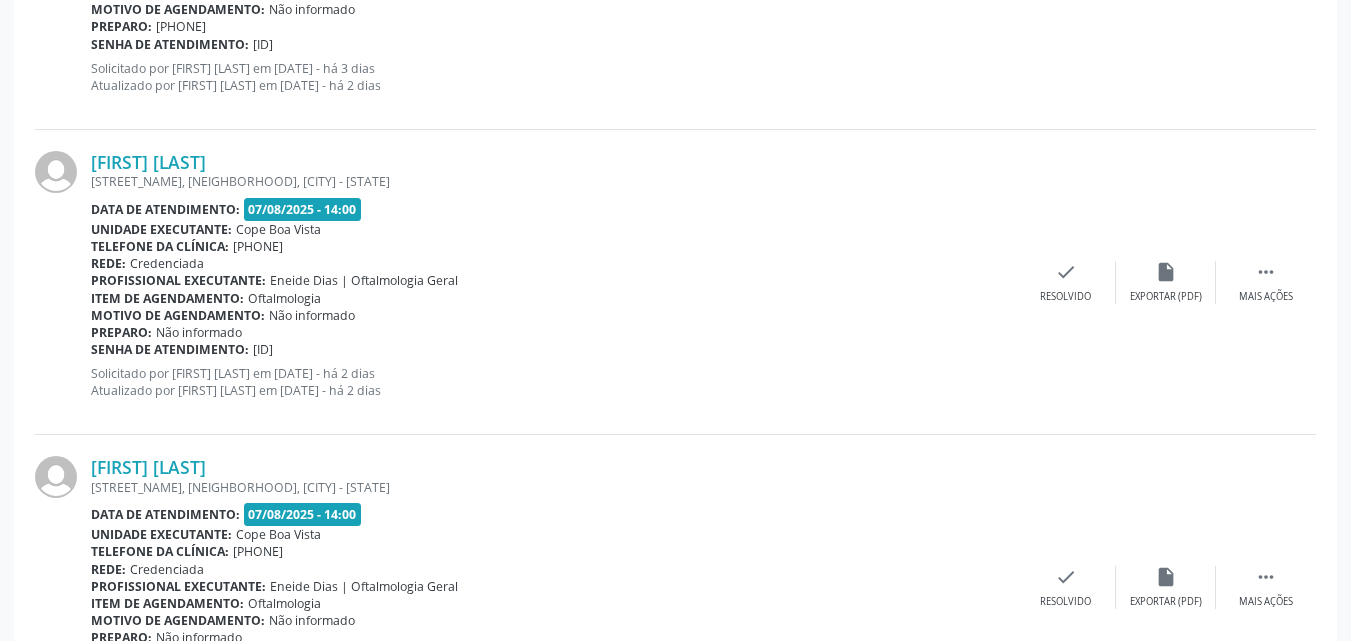 scroll, scrollTop: 1832, scrollLeft: 0, axis: vertical 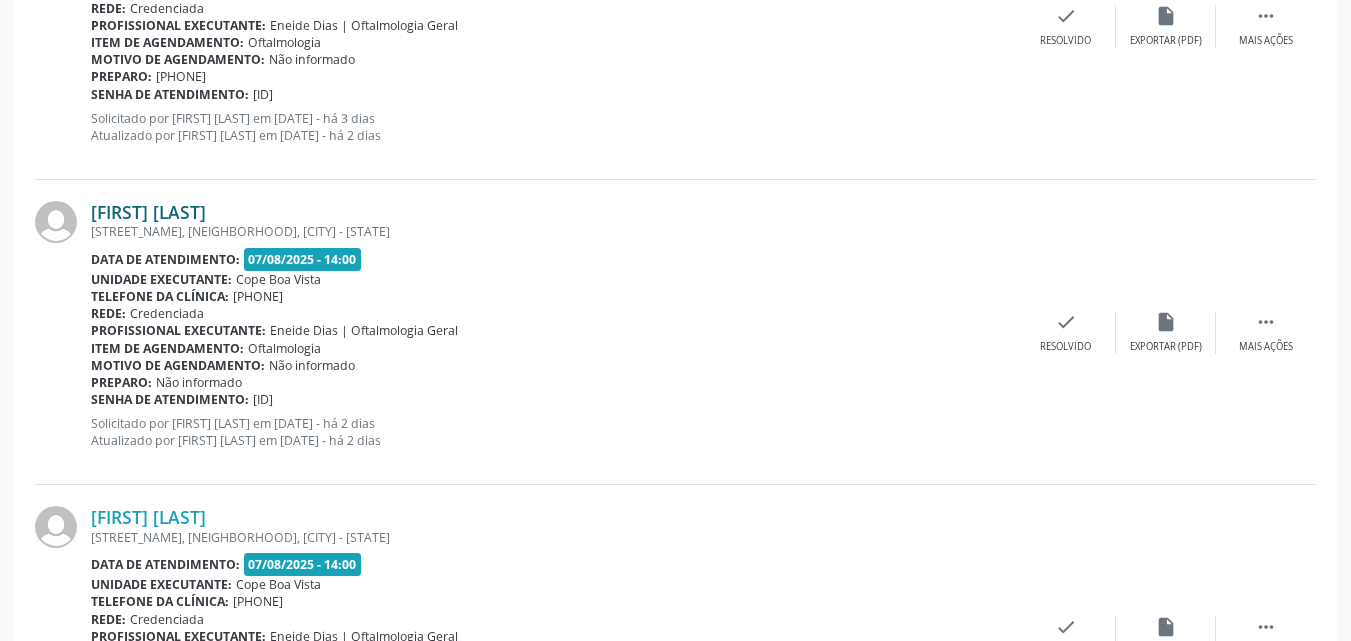 click on "[FIRST] [LAST]" at bounding box center [148, 212] 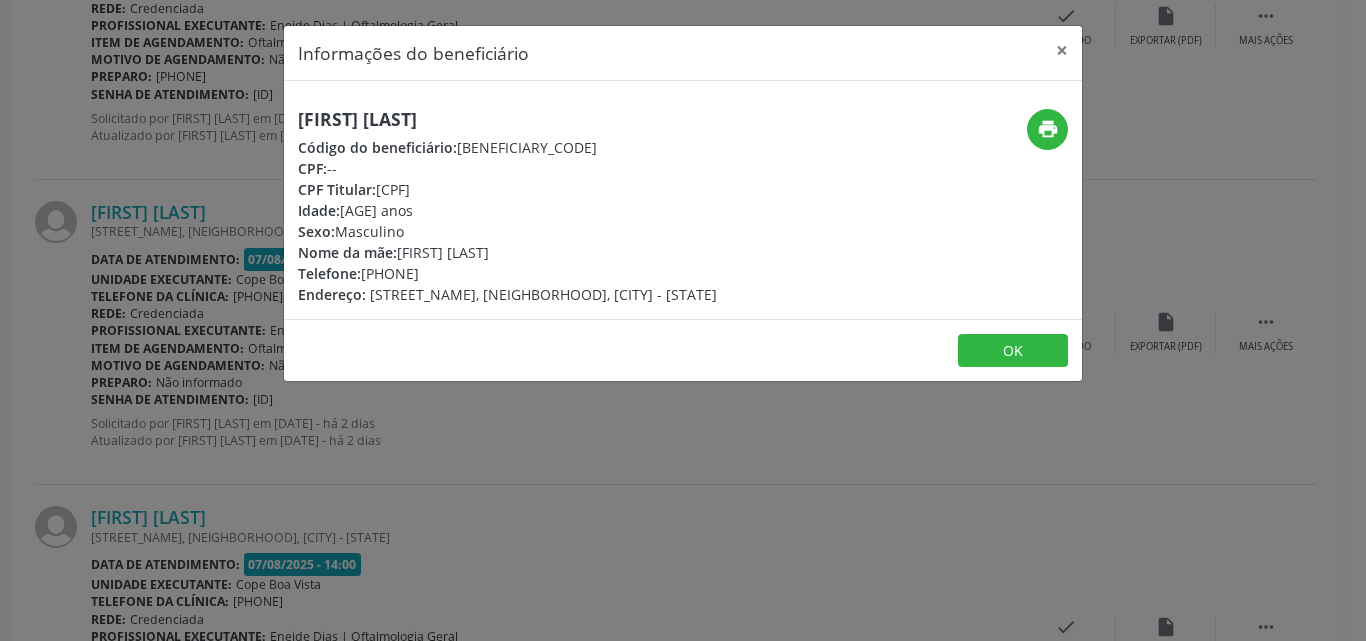 drag, startPoint x: 381, startPoint y: 197, endPoint x: 484, endPoint y: 191, distance: 103.17461 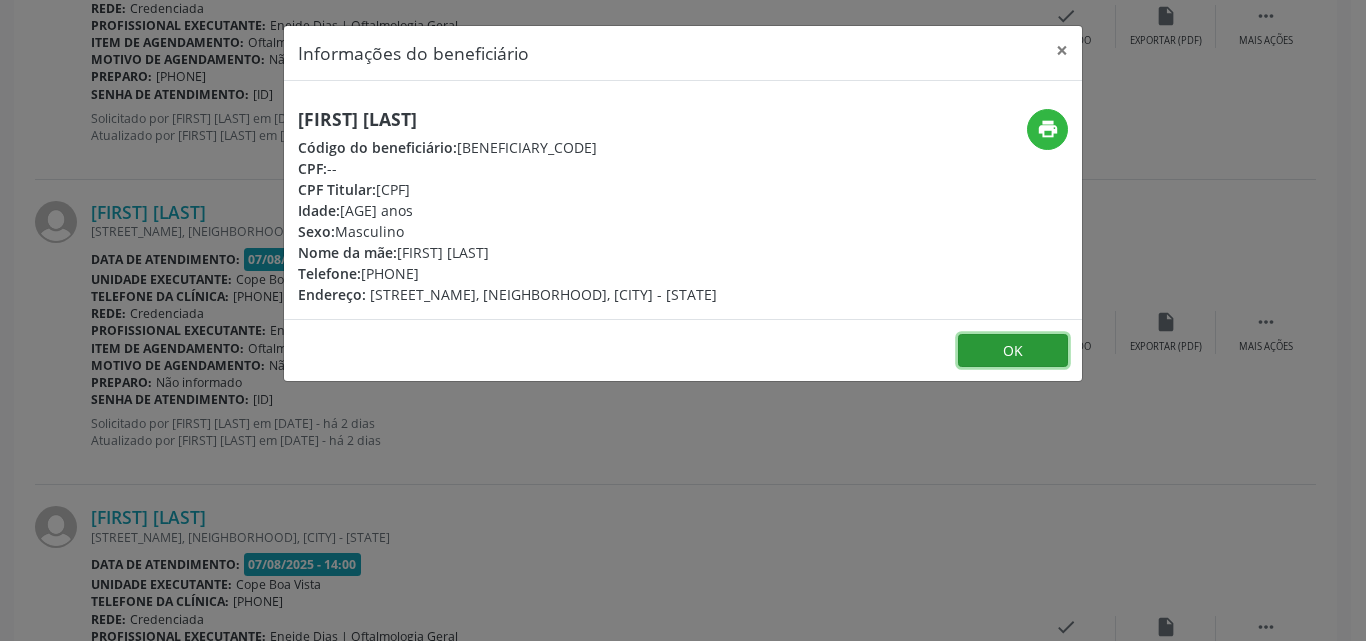 drag, startPoint x: 1027, startPoint y: 349, endPoint x: 1010, endPoint y: 376, distance: 31.906113 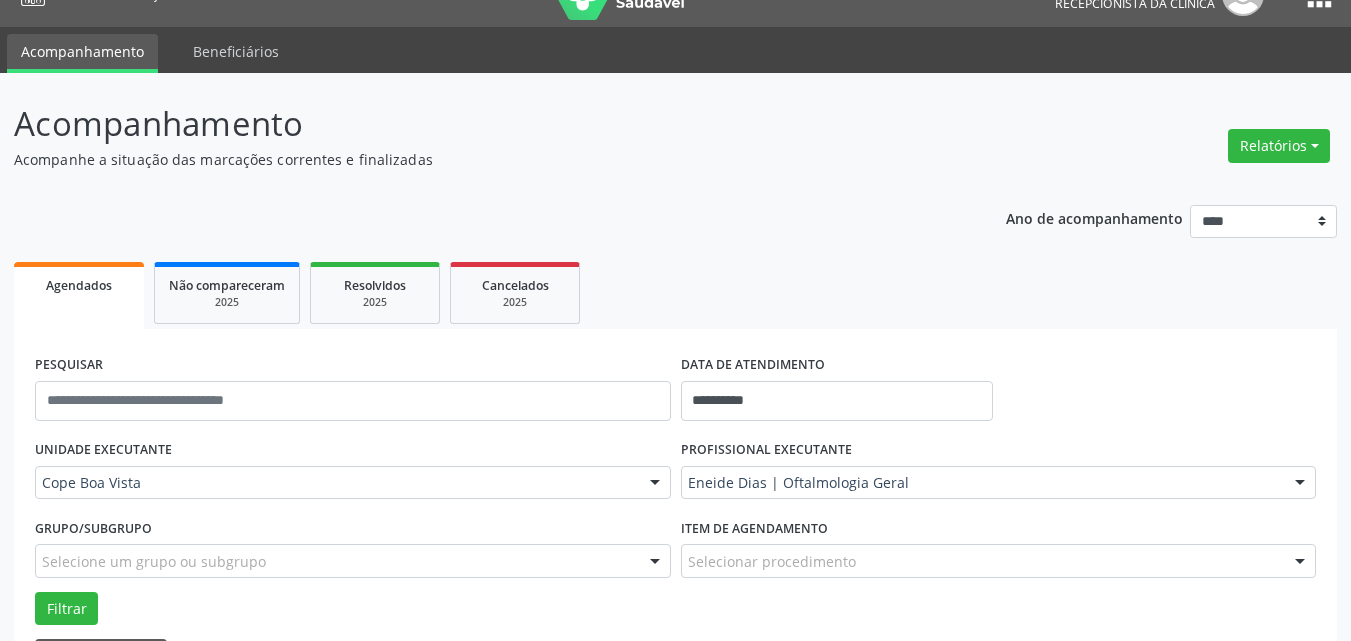 scroll, scrollTop: 32, scrollLeft: 0, axis: vertical 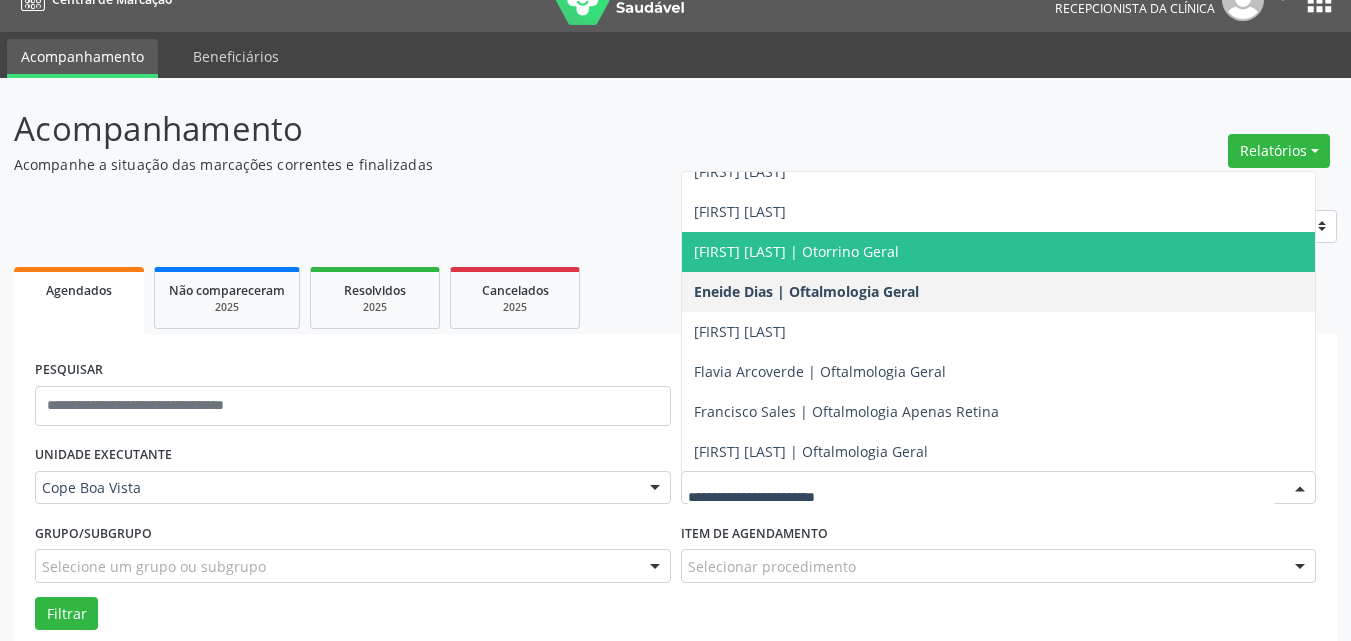 click on "[FIRST] [LAST] | Otorrino Geral" at bounding box center (999, 252) 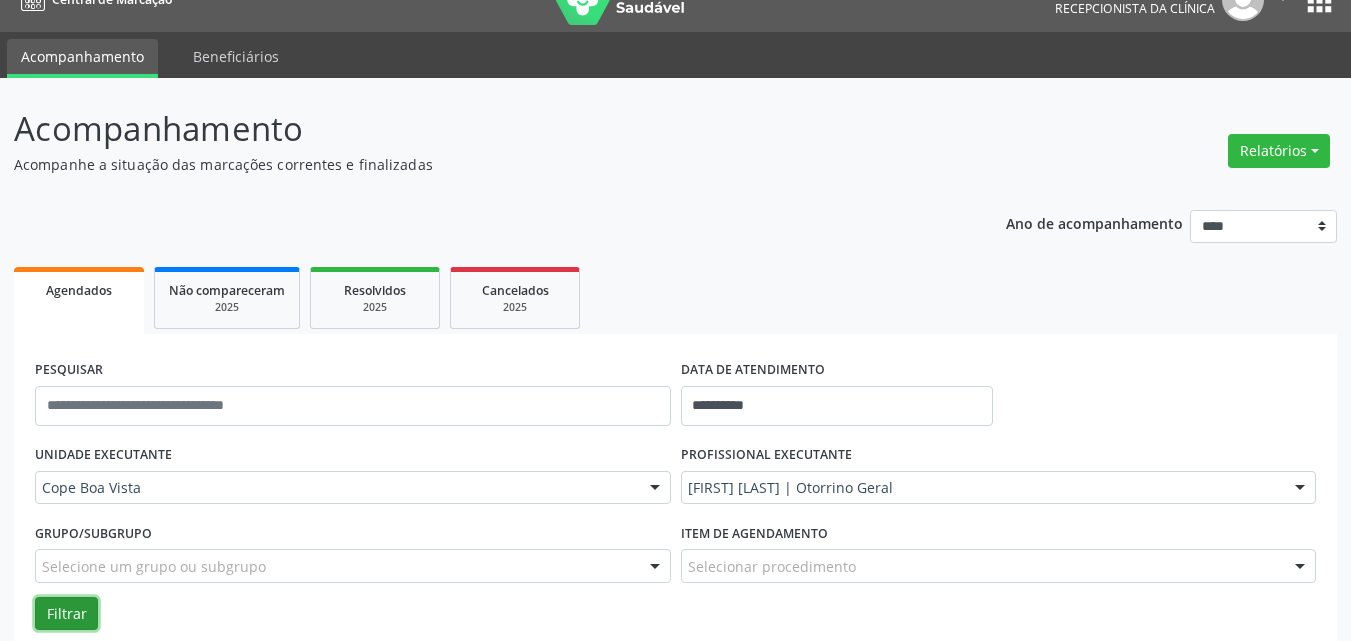 click on "Filtrar" at bounding box center [66, 614] 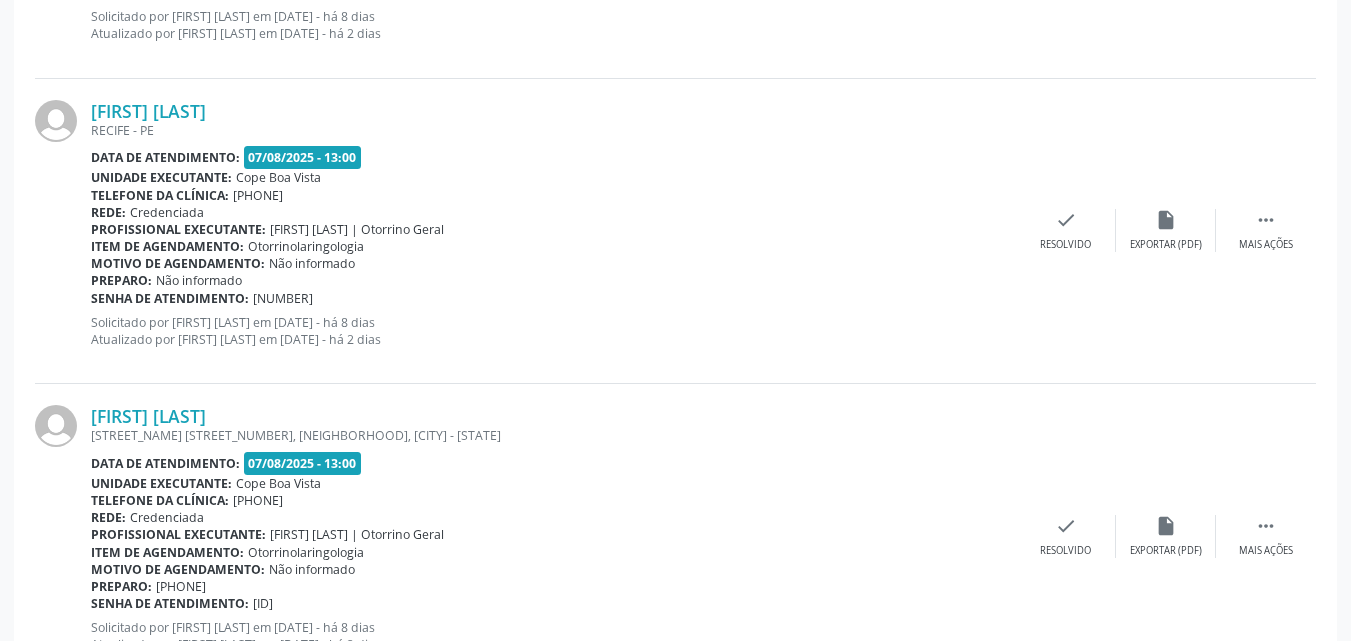 scroll, scrollTop: 1620, scrollLeft: 0, axis: vertical 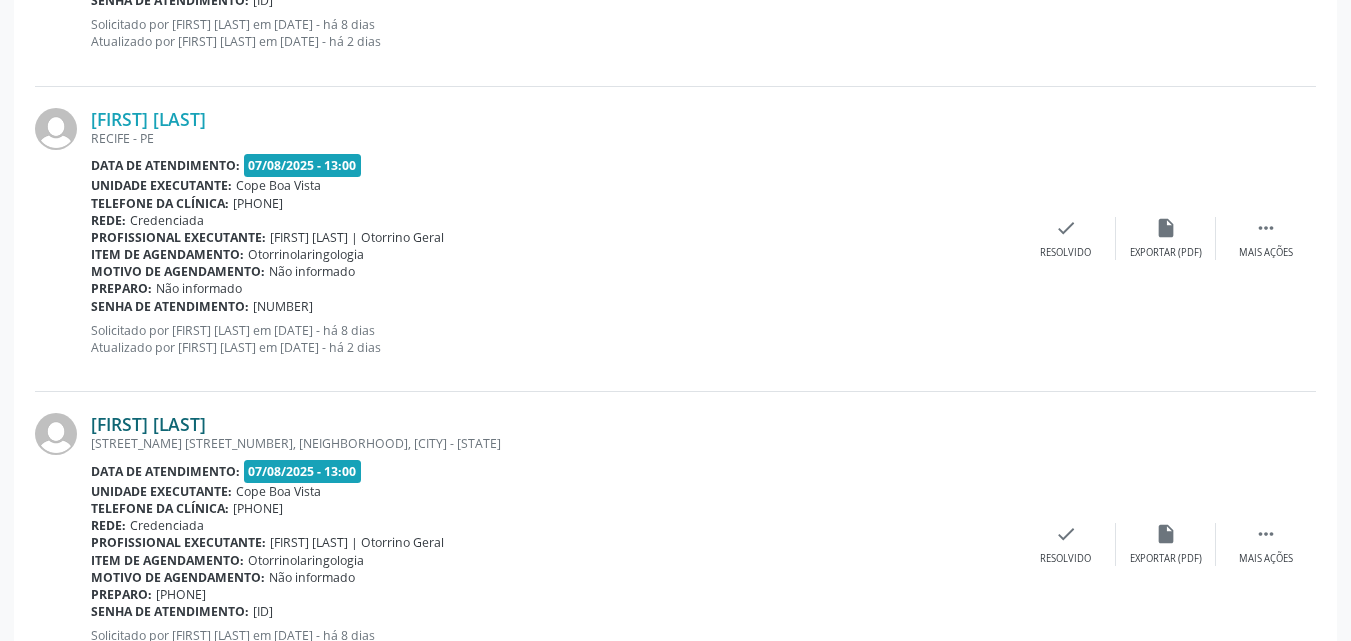 click on "[FIRST] [LAST]" at bounding box center (148, 424) 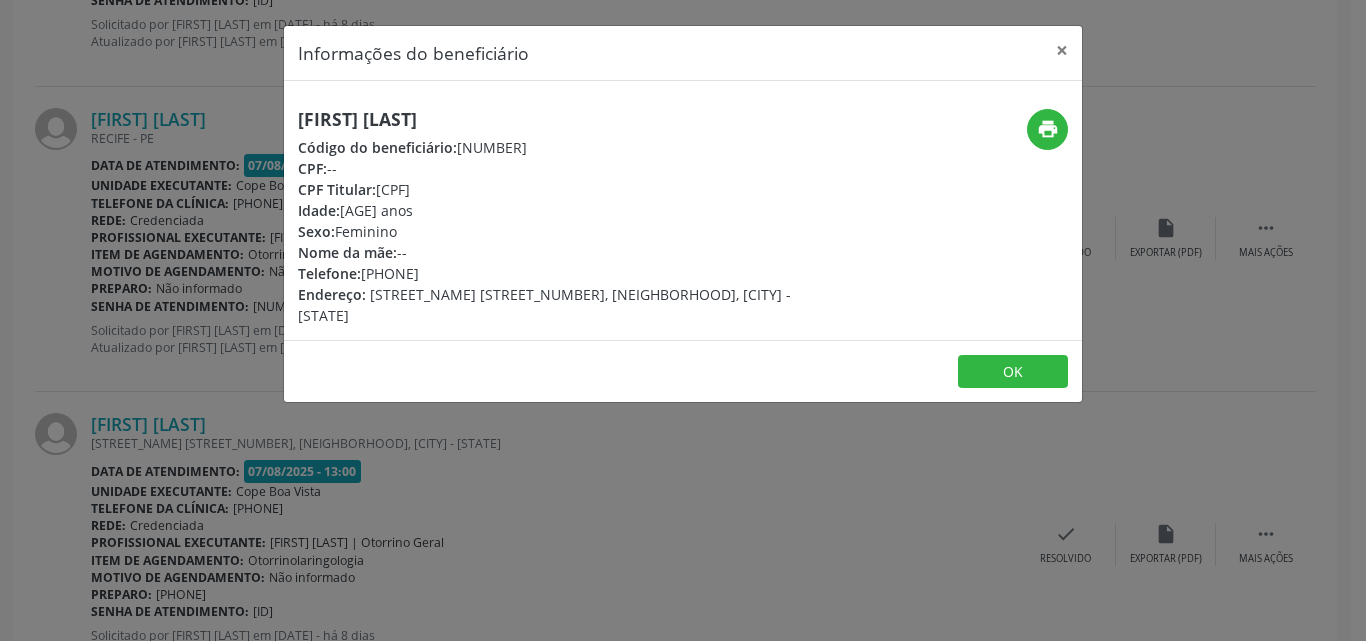 drag, startPoint x: 381, startPoint y: 192, endPoint x: 486, endPoint y: 193, distance: 105.00476 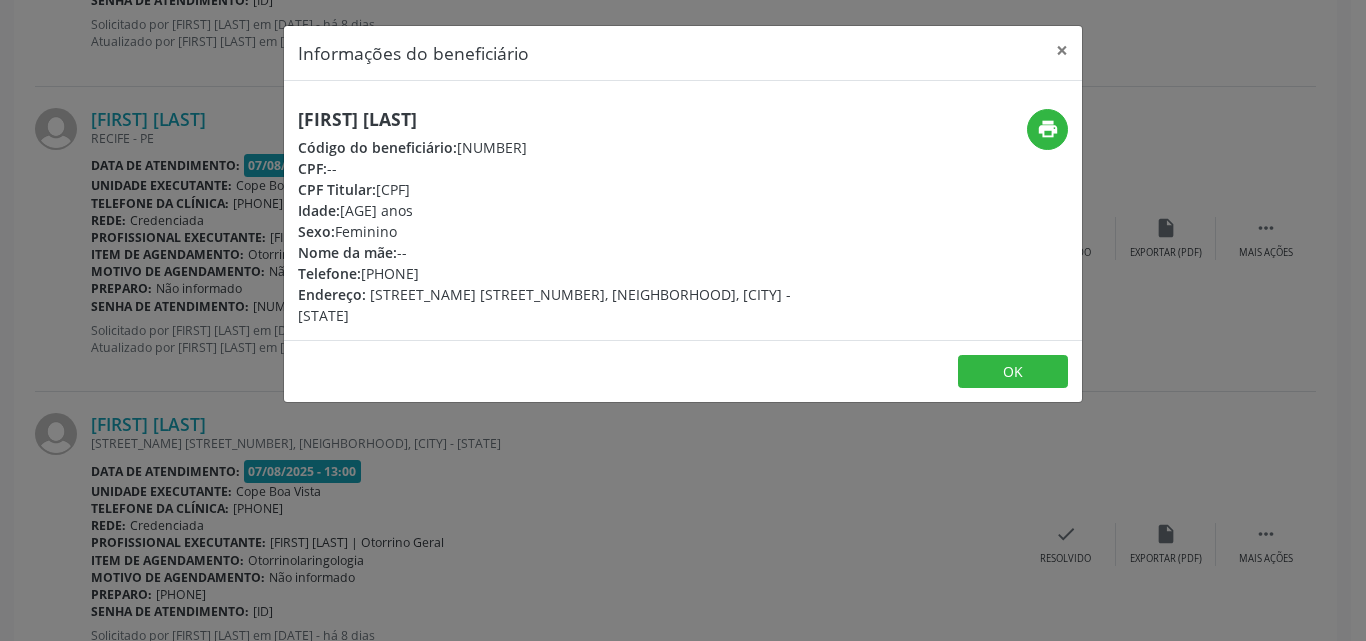 click on "Informações do beneficiário ×
[FIRST] [LAST]
Código do beneficiário:
[NUMBER]
CPF:
--
CPF Titular:
[CPF]
Idade:
[AGE] anos
Sexo:
[GENDER]
Nome da mãe:
--
Telefone:
[PHONE]
Endereço:
[STREET] [NUMBER], [NEIGHBORHOOD], [CITY] - [STATE]
print OK" at bounding box center (683, 320) 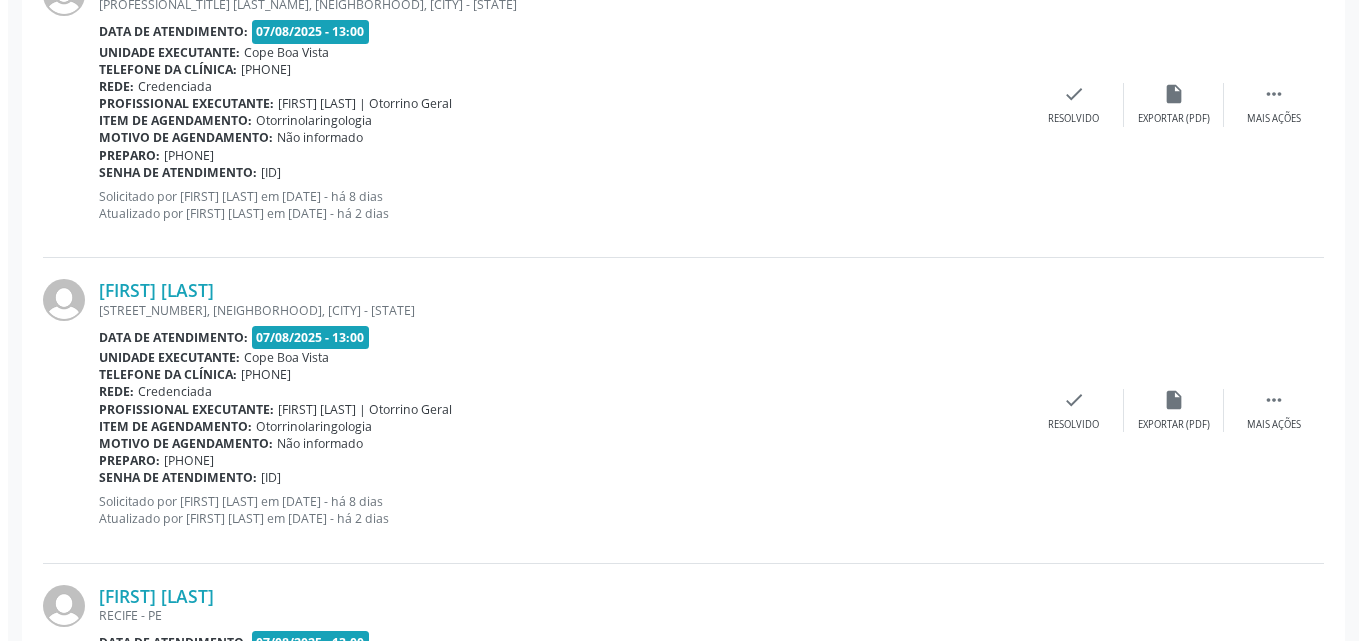 scroll, scrollTop: 1120, scrollLeft: 0, axis: vertical 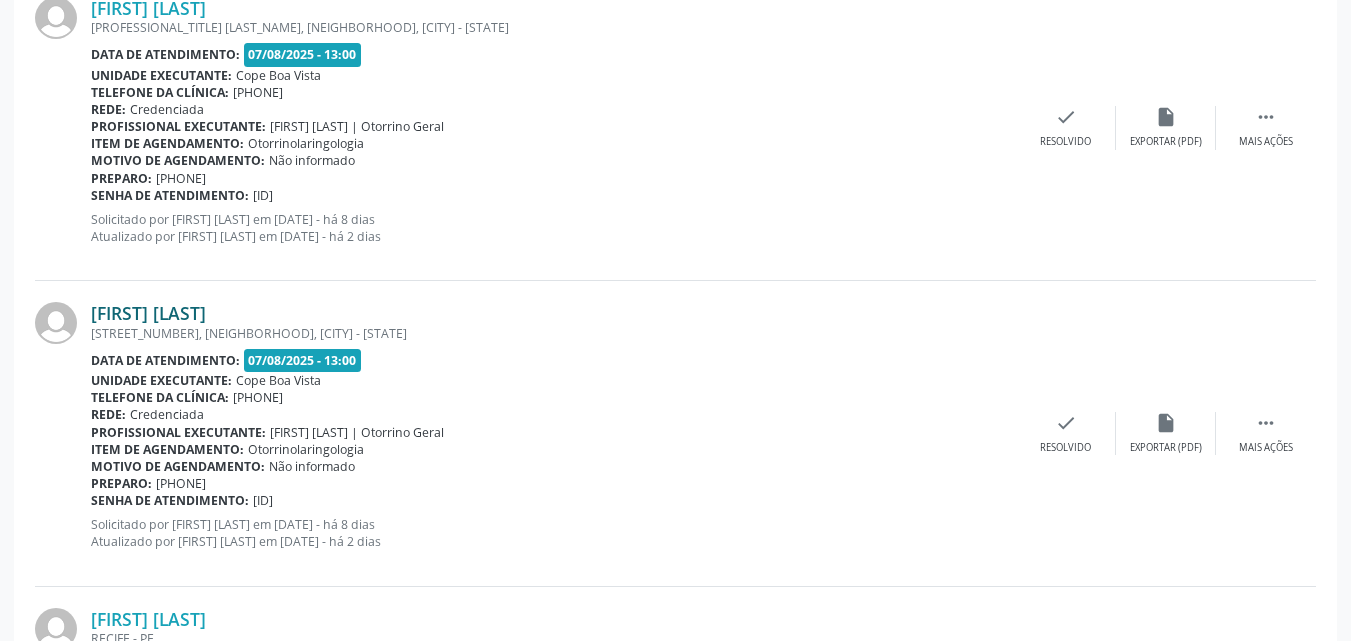 click on "[FIRST] [LAST]" at bounding box center (148, 313) 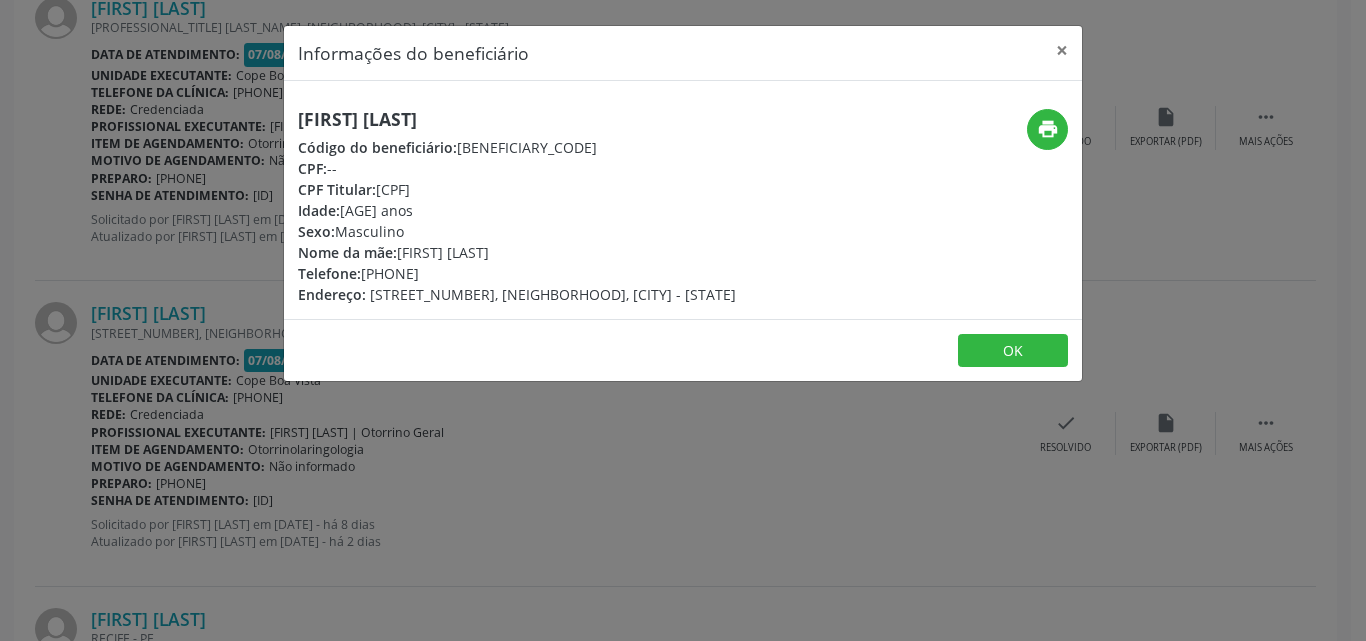 drag, startPoint x: 380, startPoint y: 190, endPoint x: 492, endPoint y: 195, distance: 112.11155 